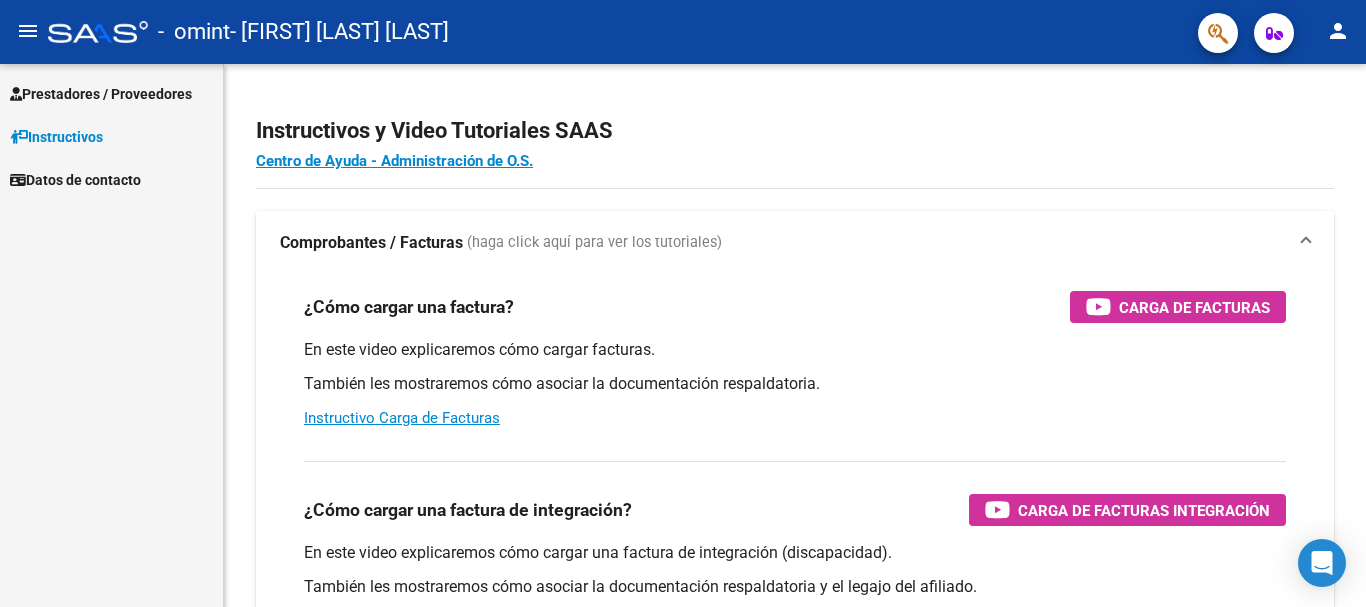 scroll, scrollTop: 0, scrollLeft: 0, axis: both 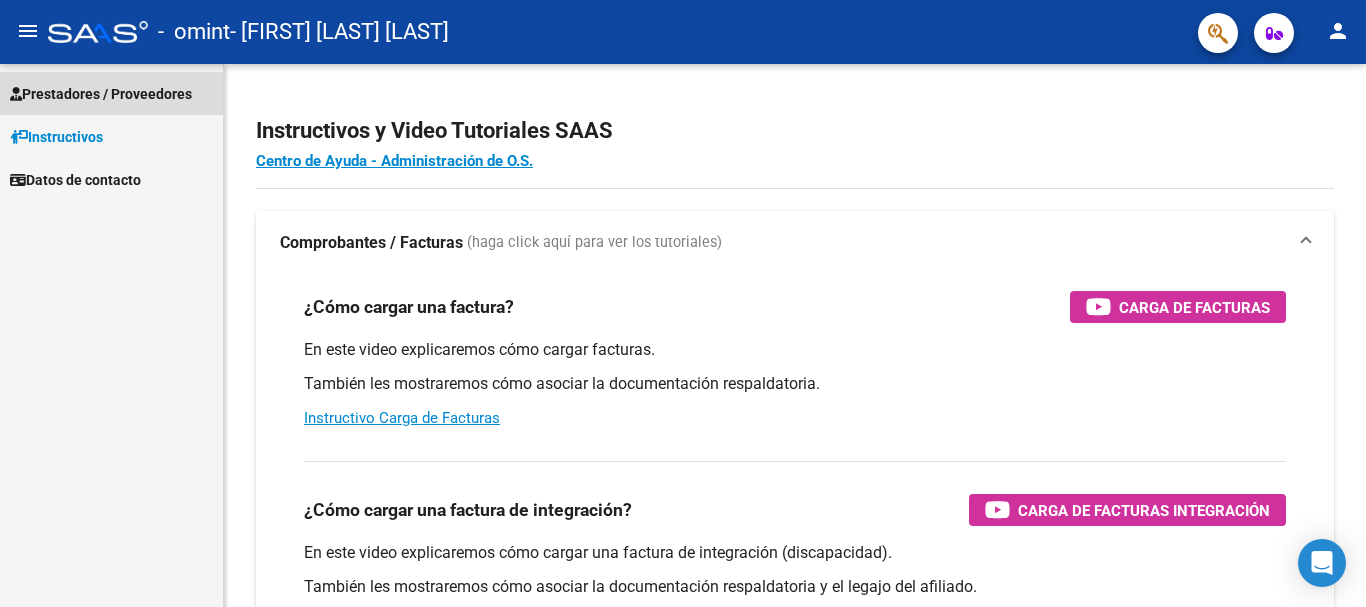 click on "Prestadores / Proveedores" at bounding box center (101, 94) 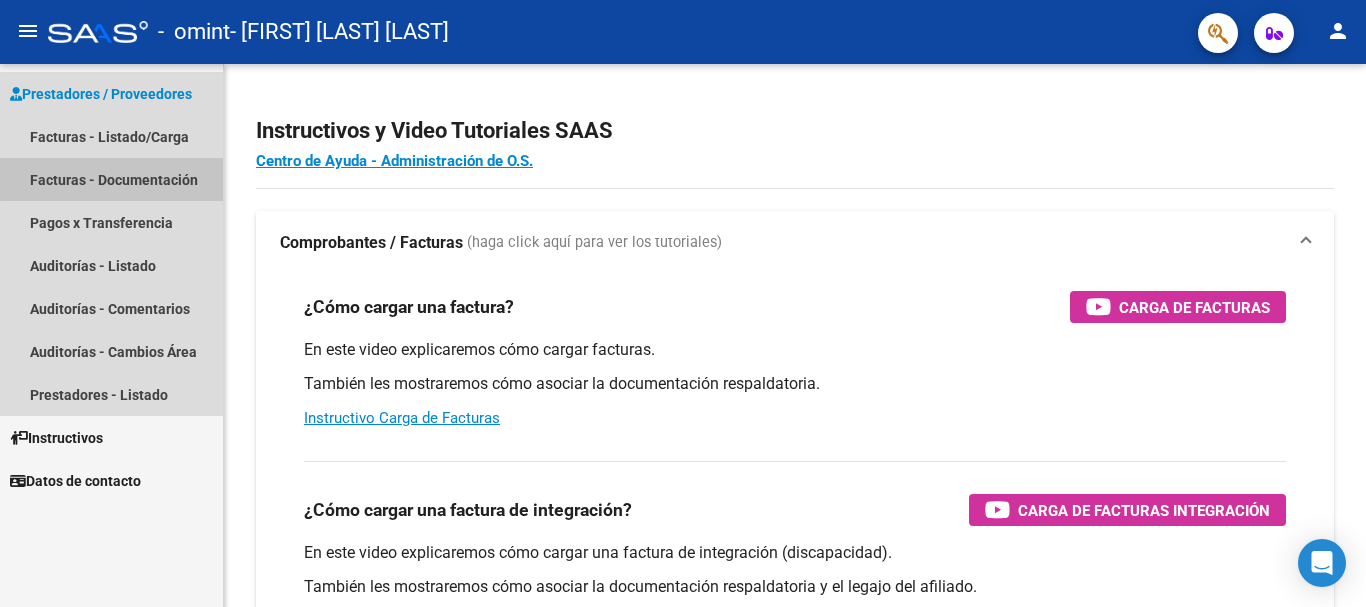click on "Facturas - Documentación" at bounding box center (111, 179) 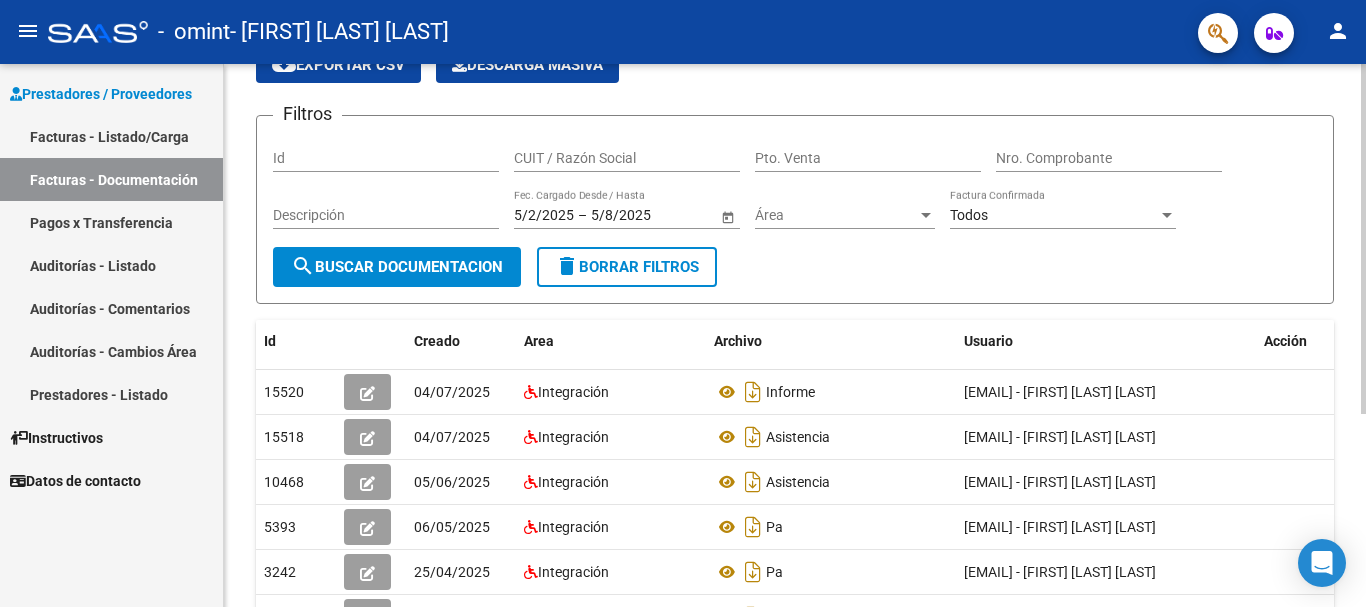 scroll, scrollTop: 0, scrollLeft: 0, axis: both 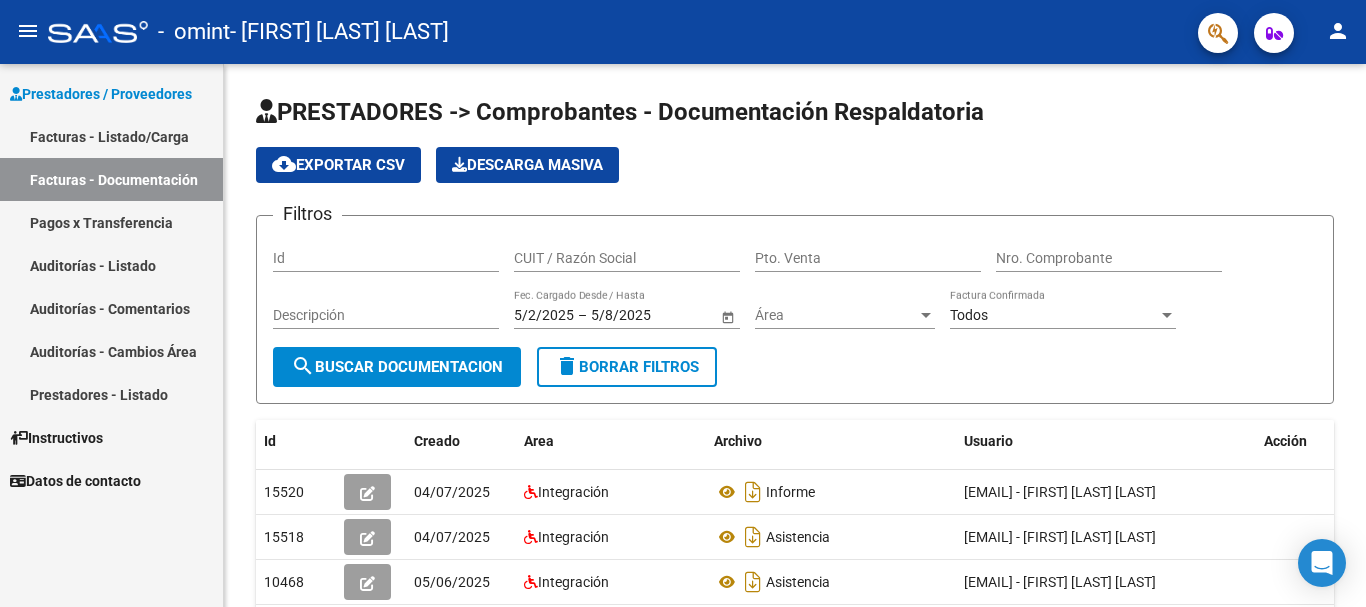 click on "Facturas - Listado/Carga" at bounding box center [111, 136] 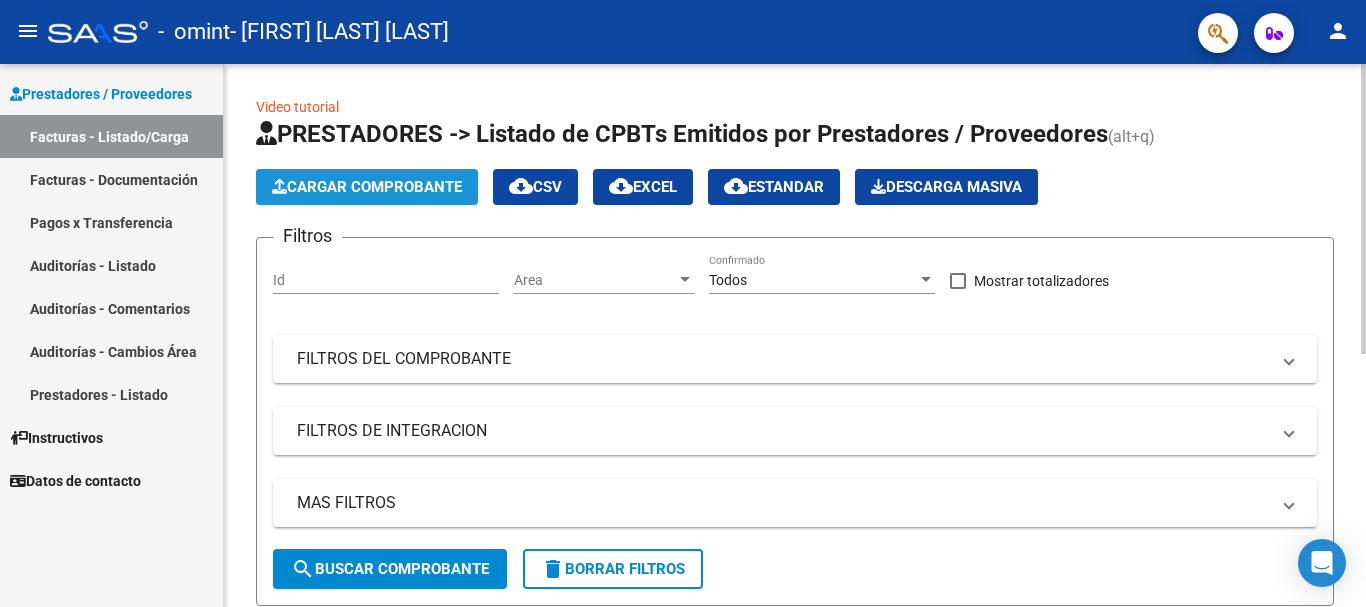 click on "Cargar Comprobante" 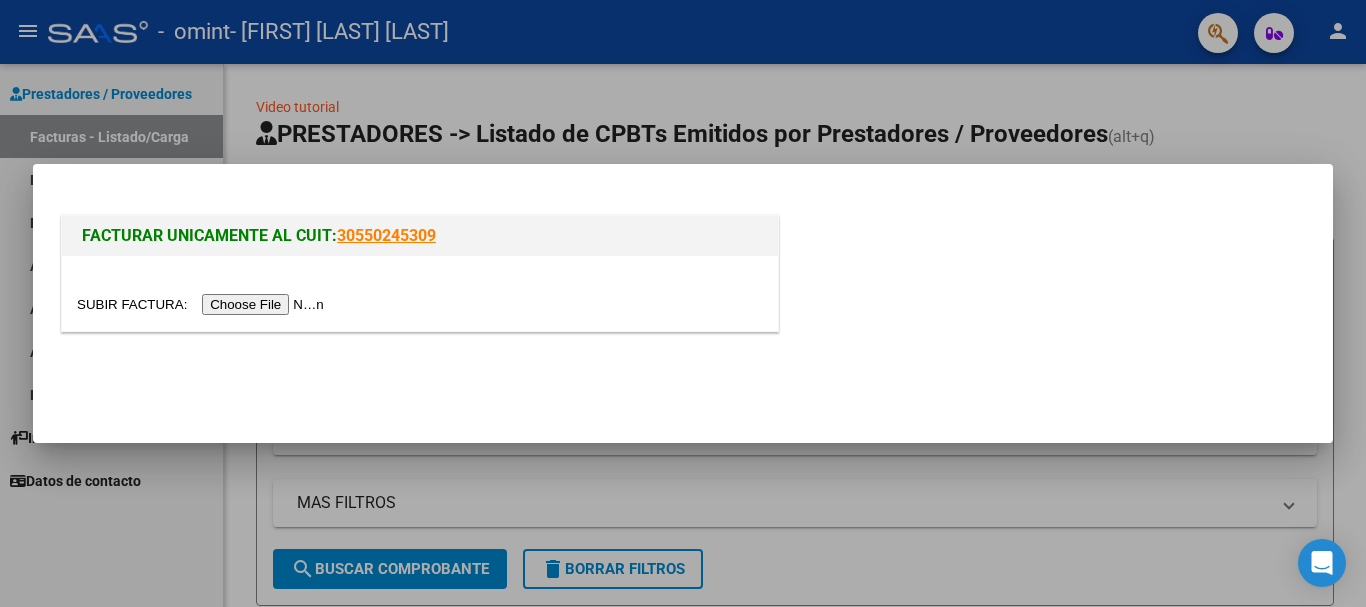 click at bounding box center (203, 304) 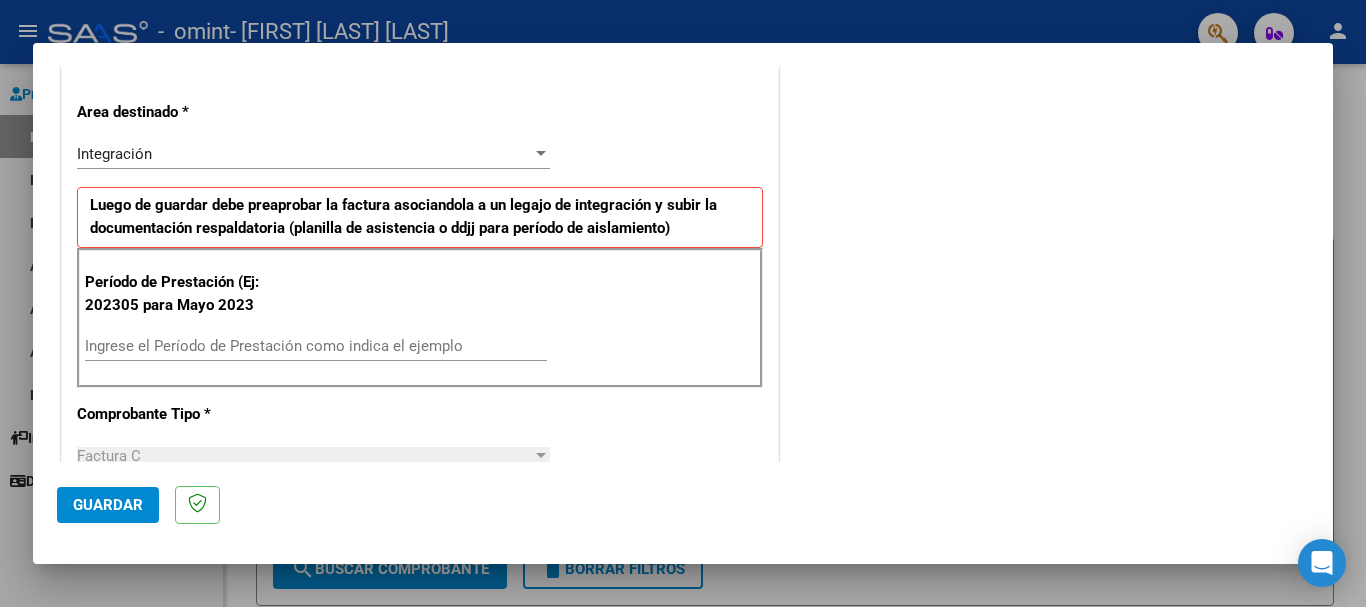 scroll, scrollTop: 500, scrollLeft: 0, axis: vertical 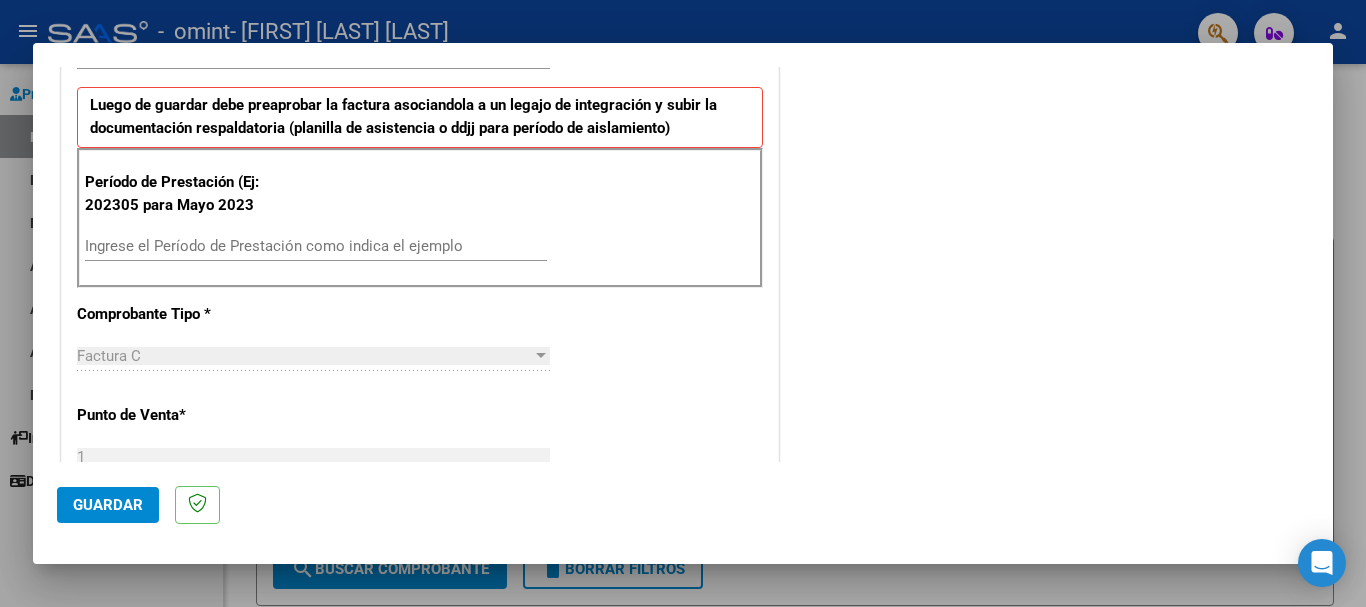 click on "Ingrese el Período de Prestación como indica el ejemplo" at bounding box center (316, 246) 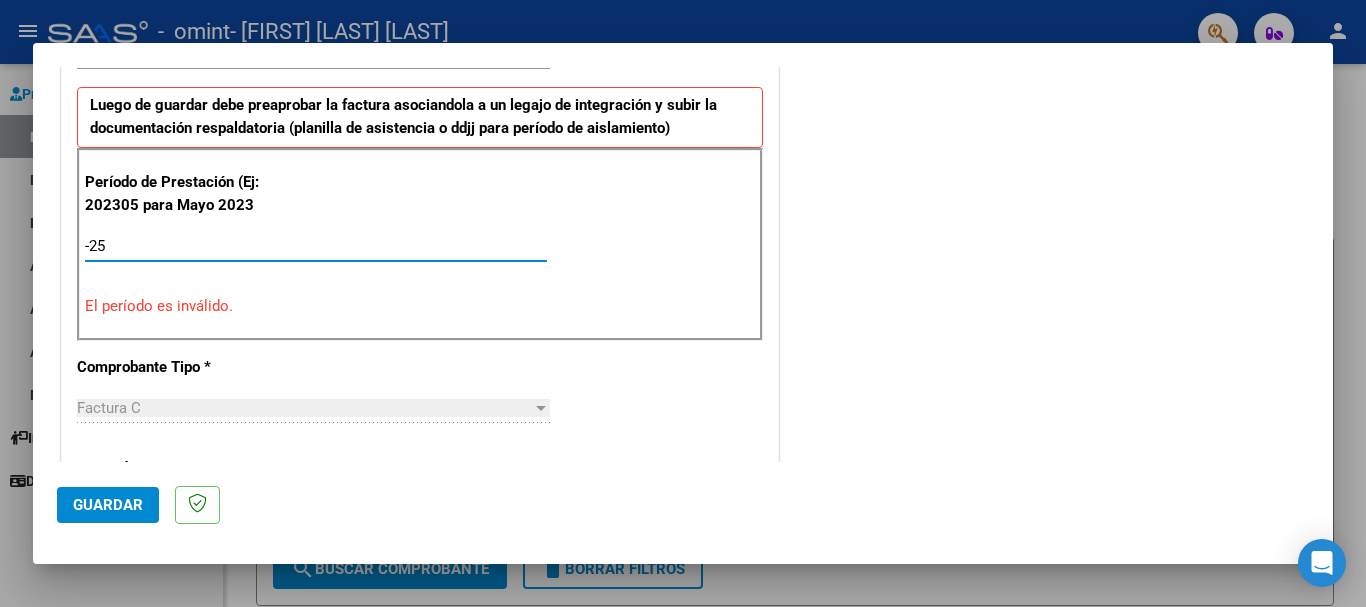 type on "-2" 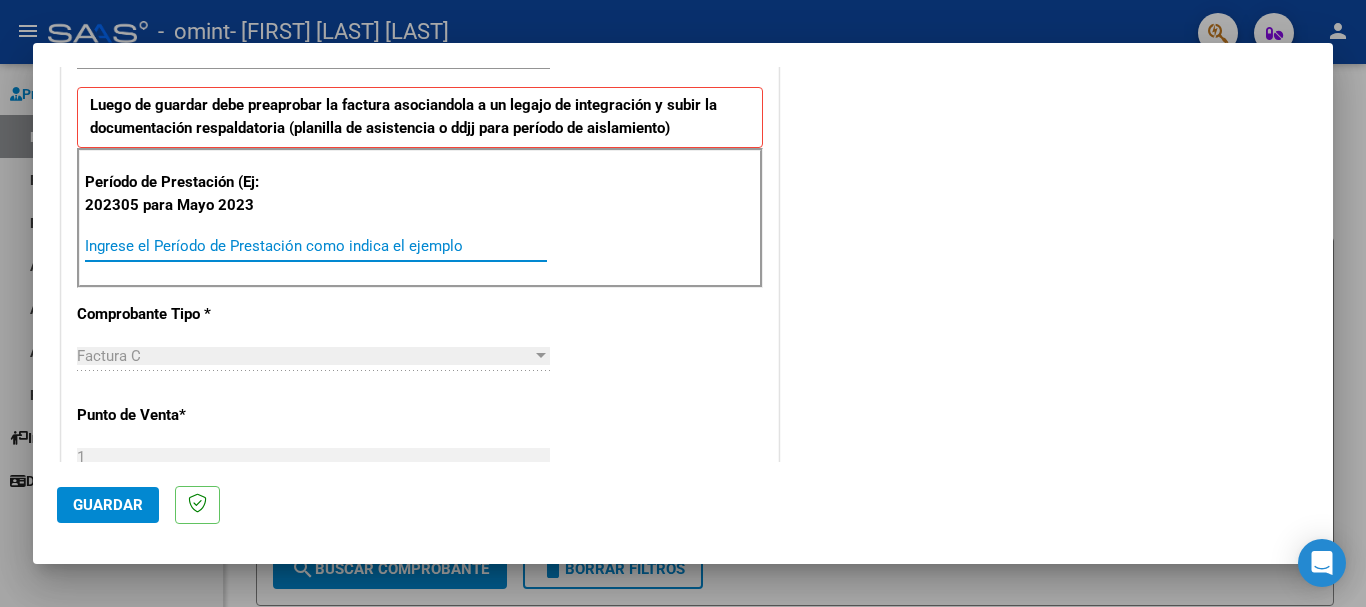 click on "Ingrese el Período de Prestación como indica el ejemplo" at bounding box center (316, 246) 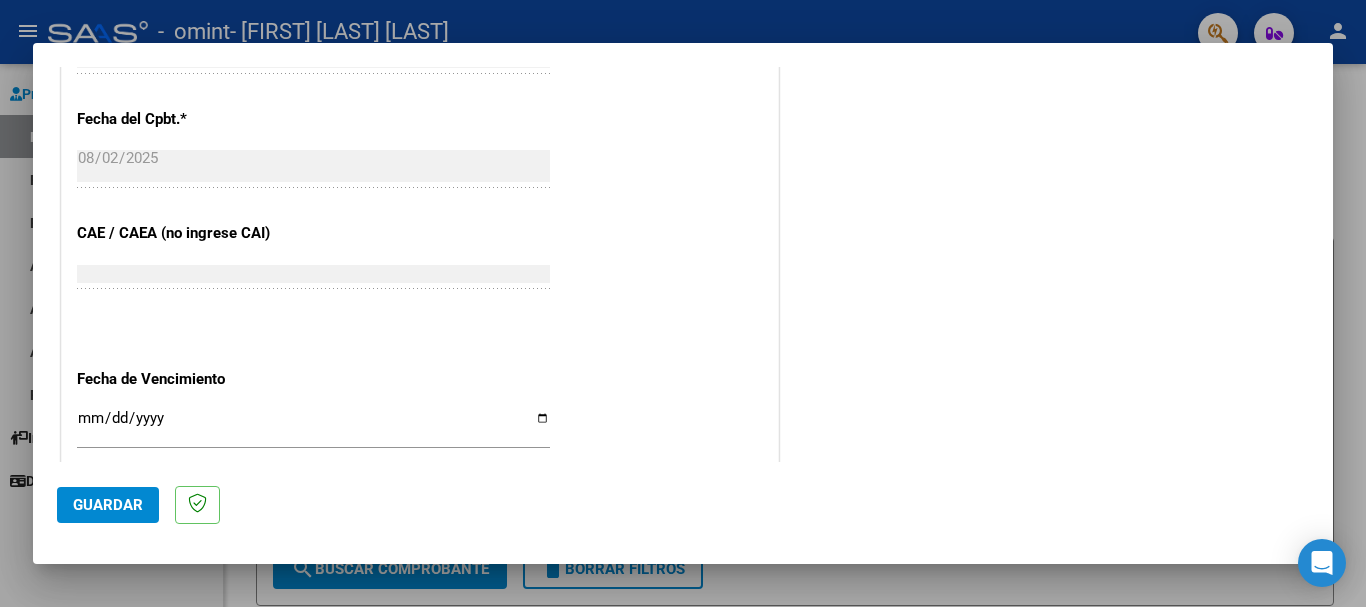 scroll, scrollTop: 1200, scrollLeft: 0, axis: vertical 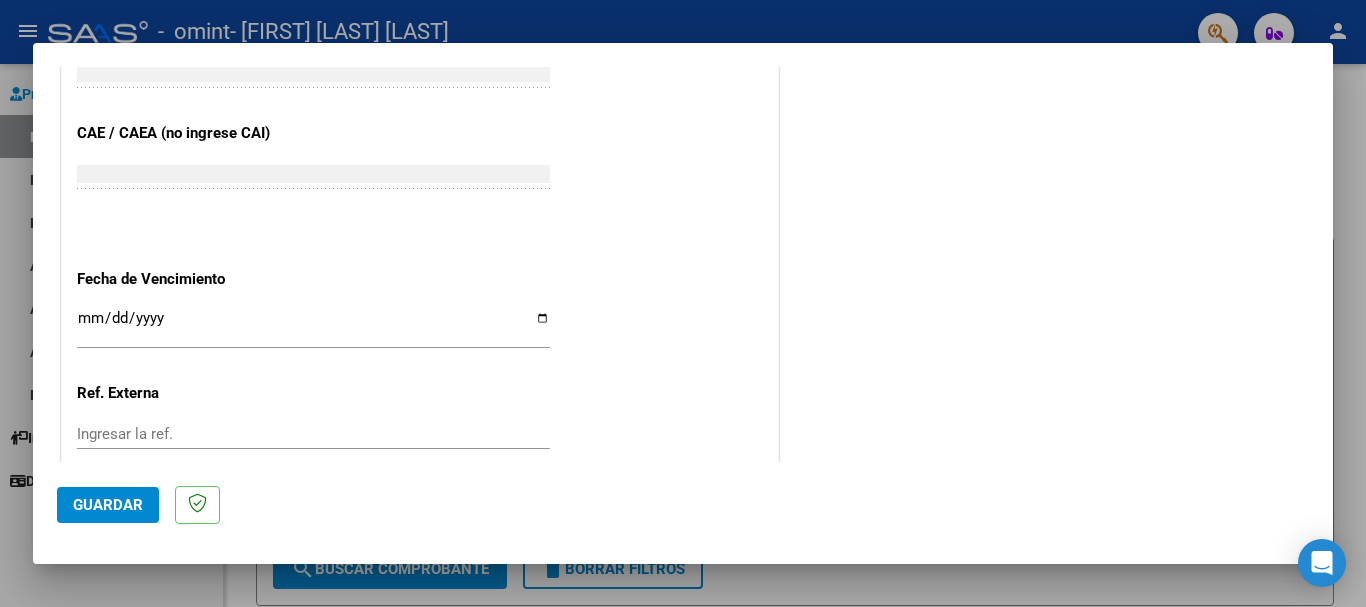 type on "202507" 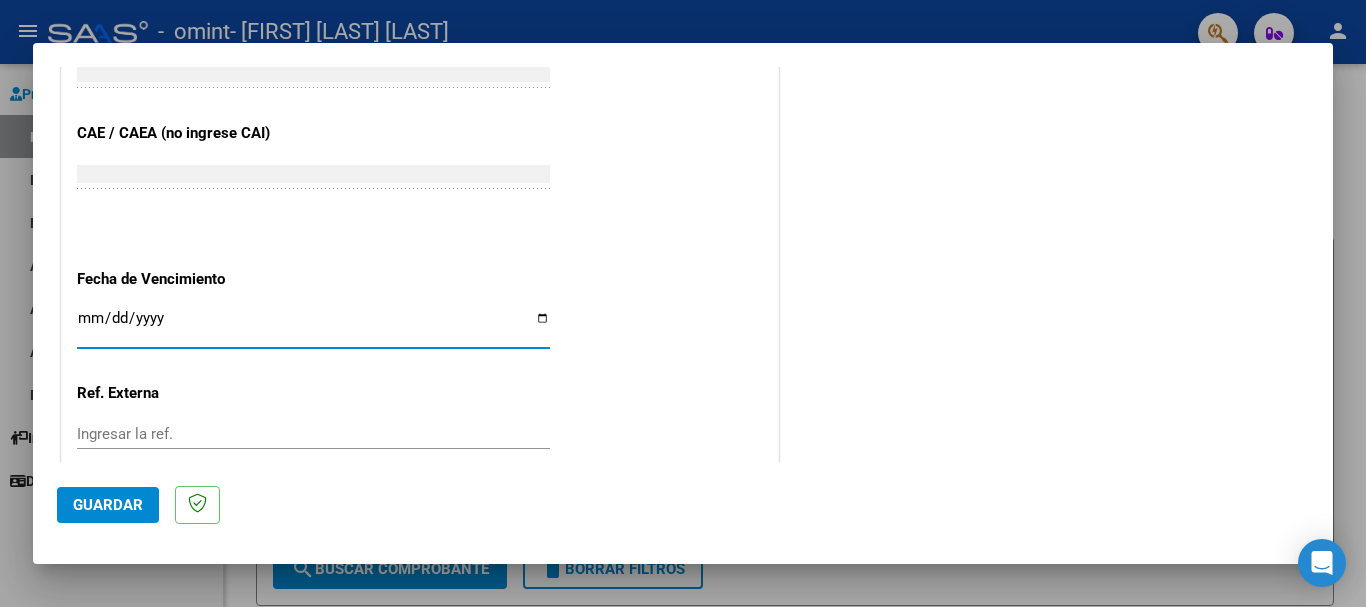 click on "Ingresar la fecha" at bounding box center (313, 326) 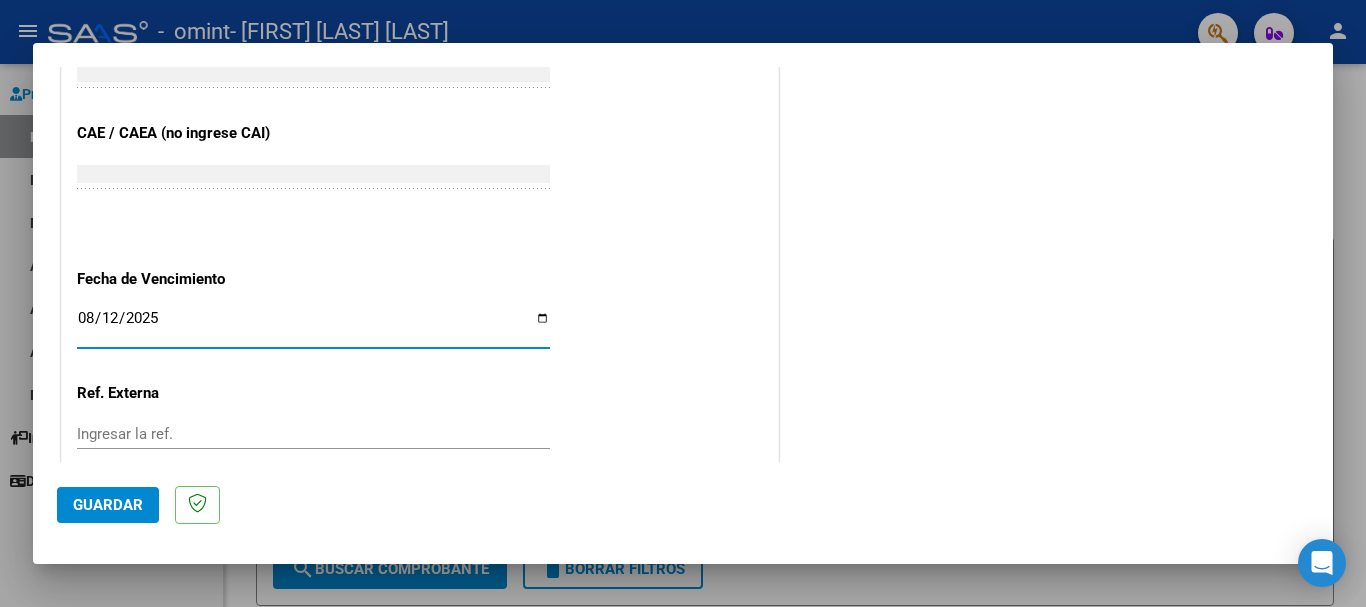 type on "2025-08-12" 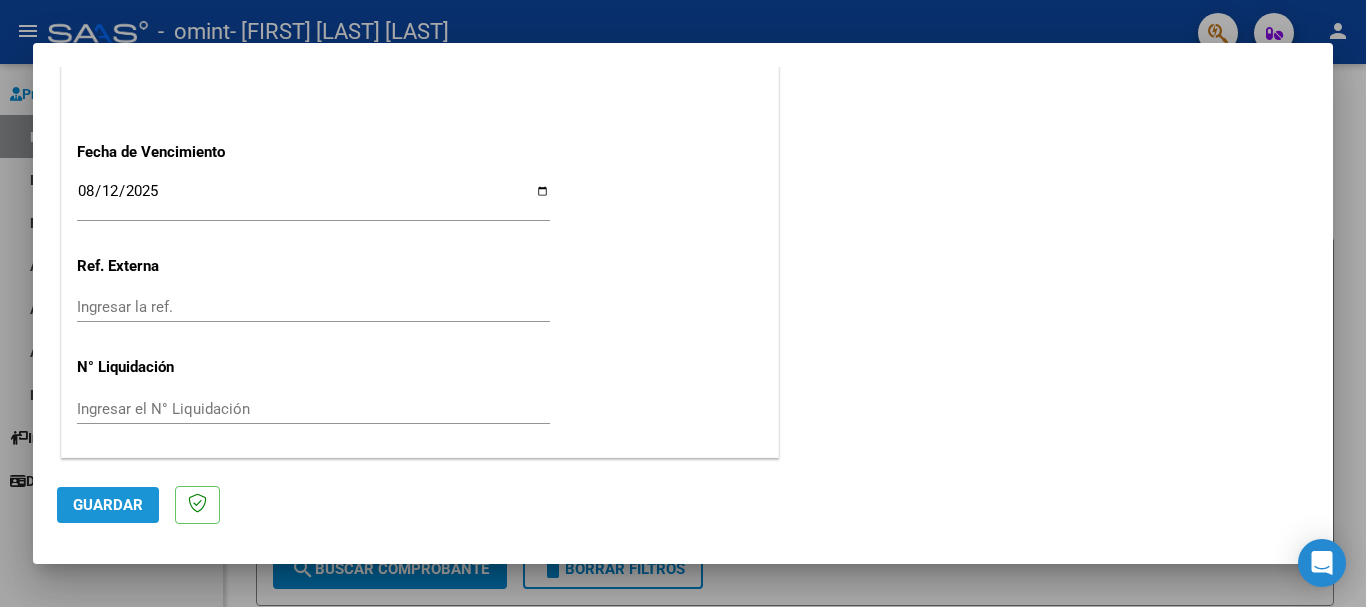 click on "Guardar" 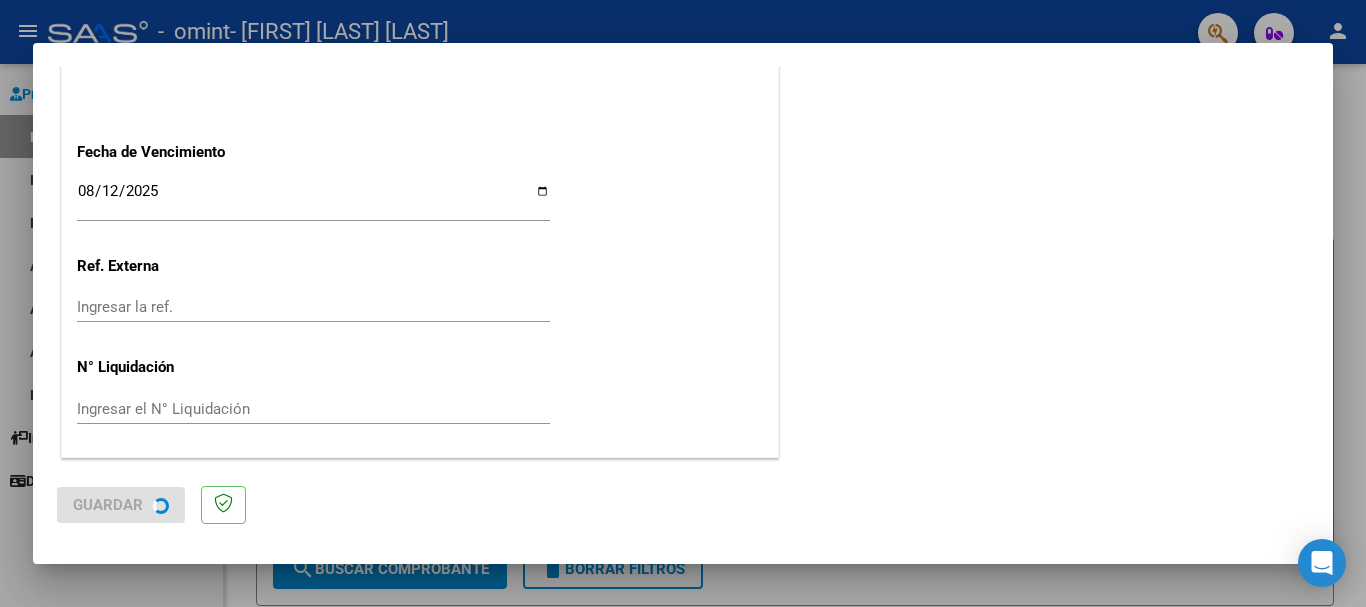 scroll, scrollTop: 0, scrollLeft: 0, axis: both 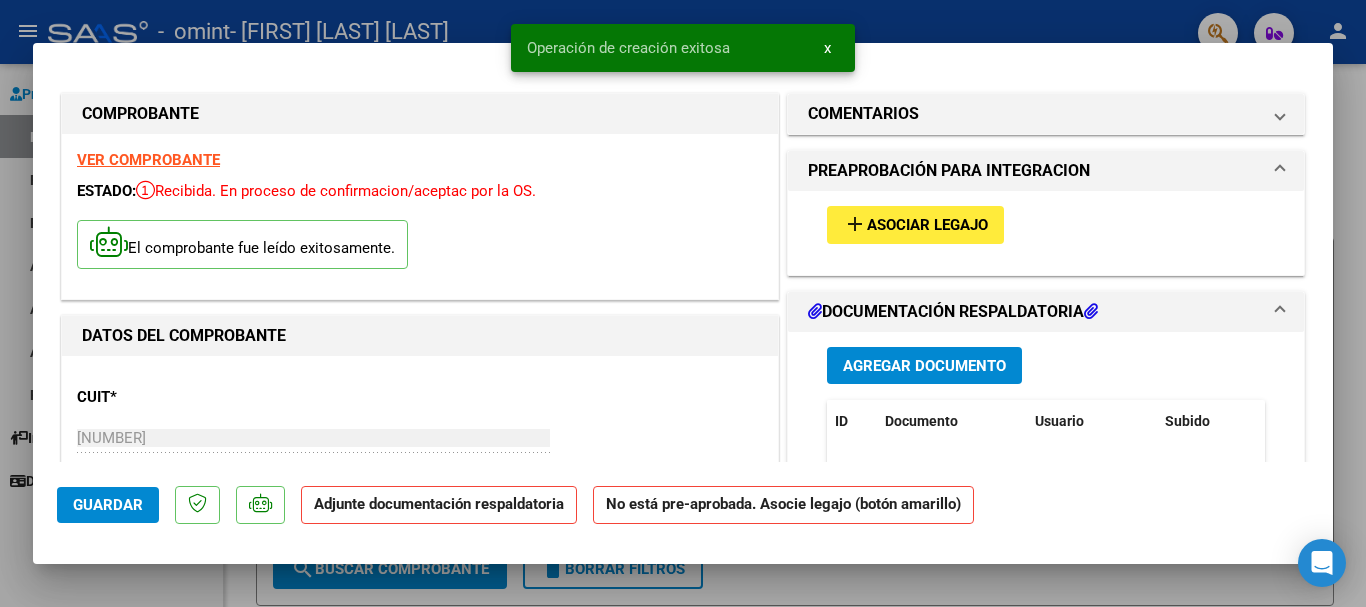 click on "Agregar Documento" at bounding box center [924, 365] 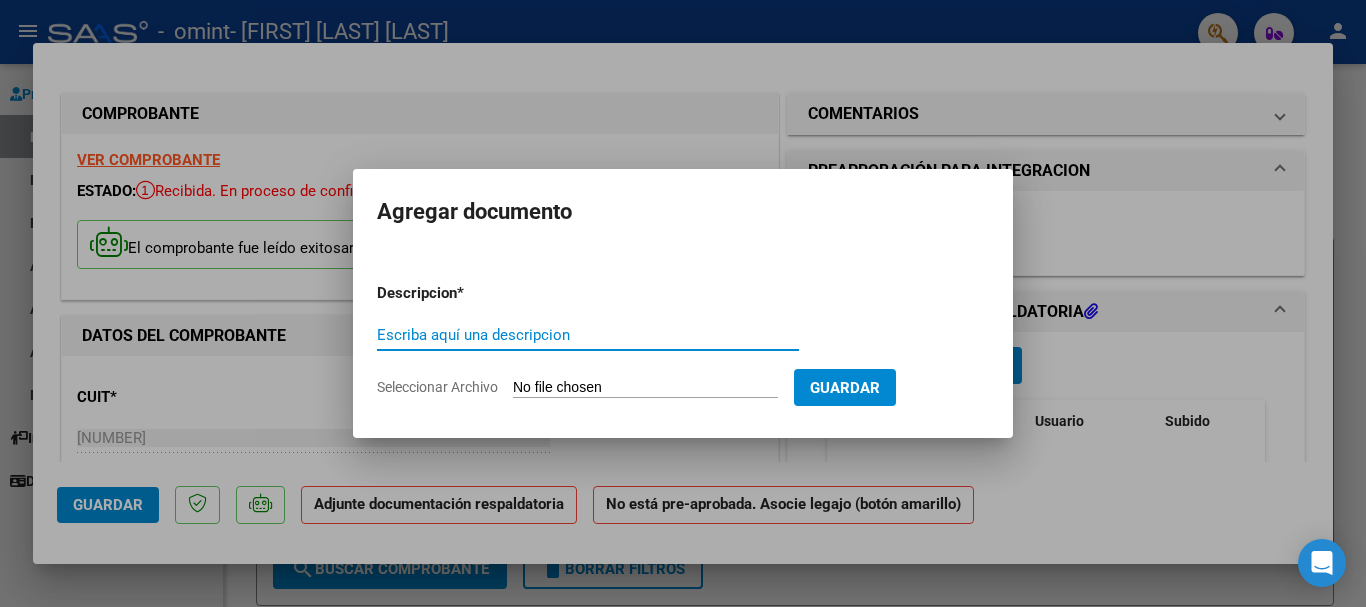 click on "Escriba aquí una descripcion" at bounding box center [588, 335] 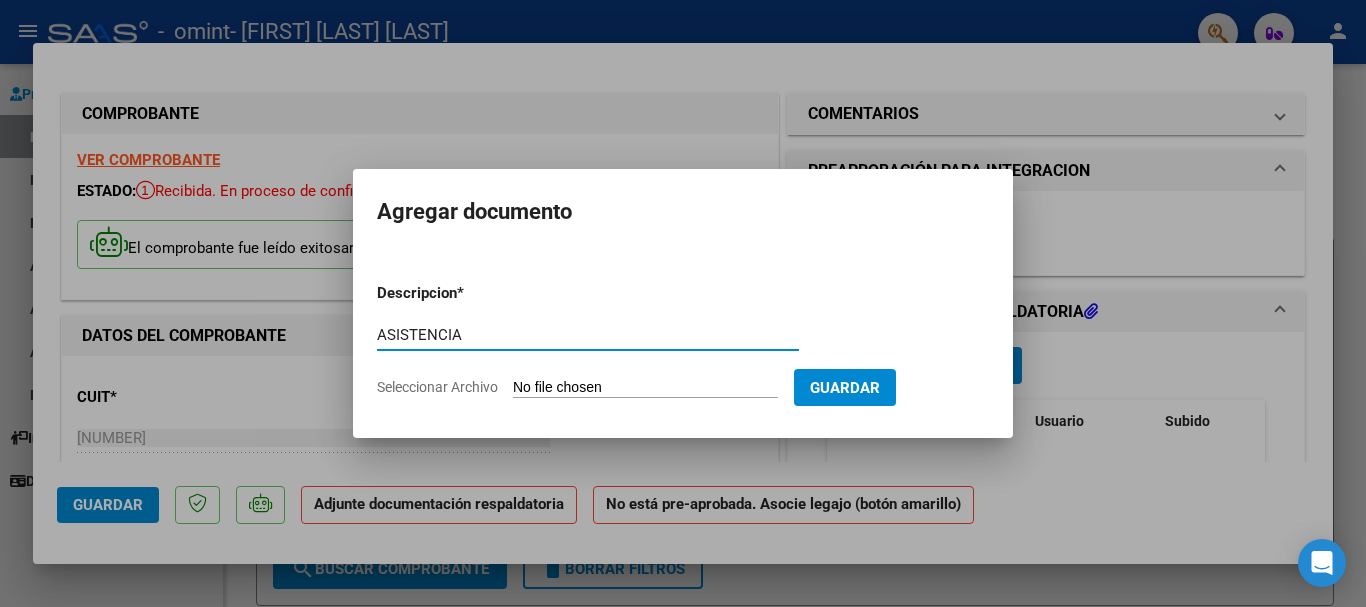 type on "ASISTENCIA" 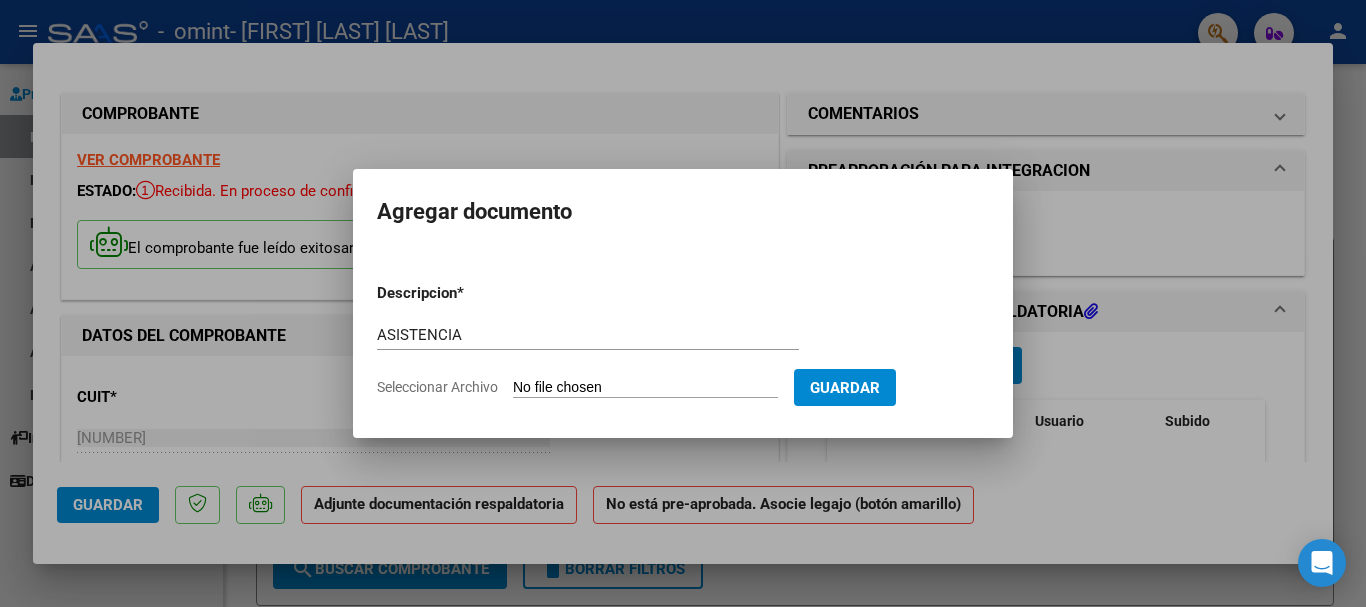 type on "C:\fakepath\ASISTENCIA [LAST] [FIRST] [MONTH] [YEAR].pdf" 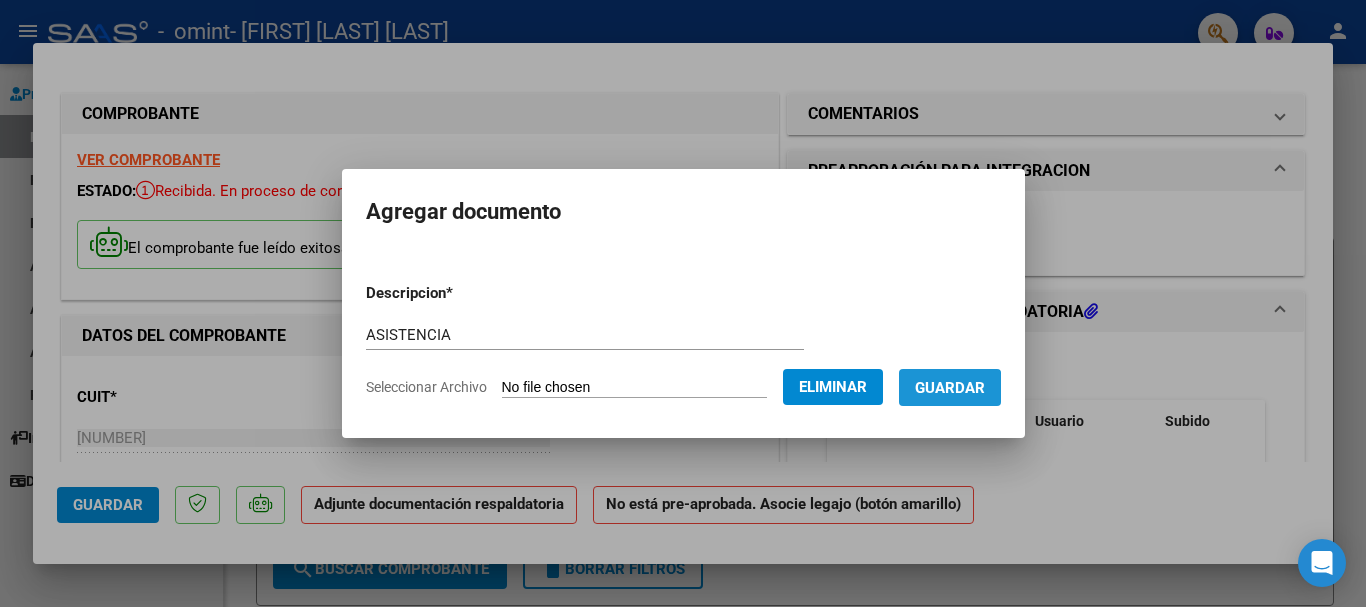 click on "Guardar" at bounding box center (950, 388) 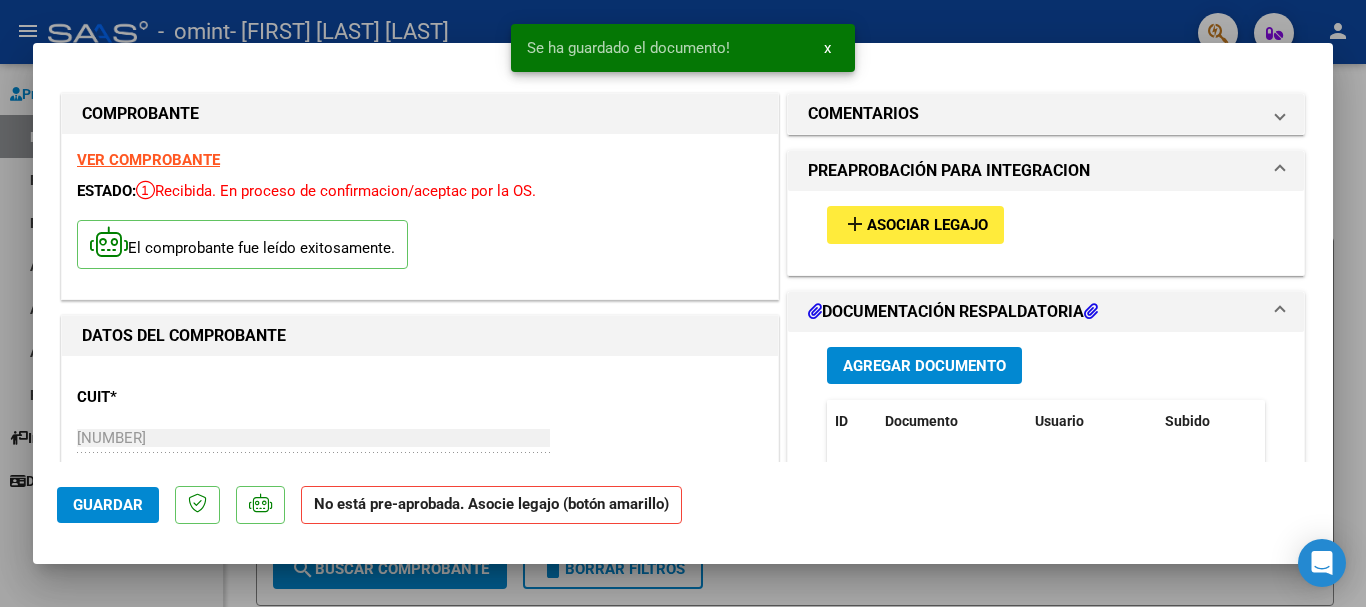 click on "DOCUMENTACIÓN RESPALDATORIA" at bounding box center [953, 312] 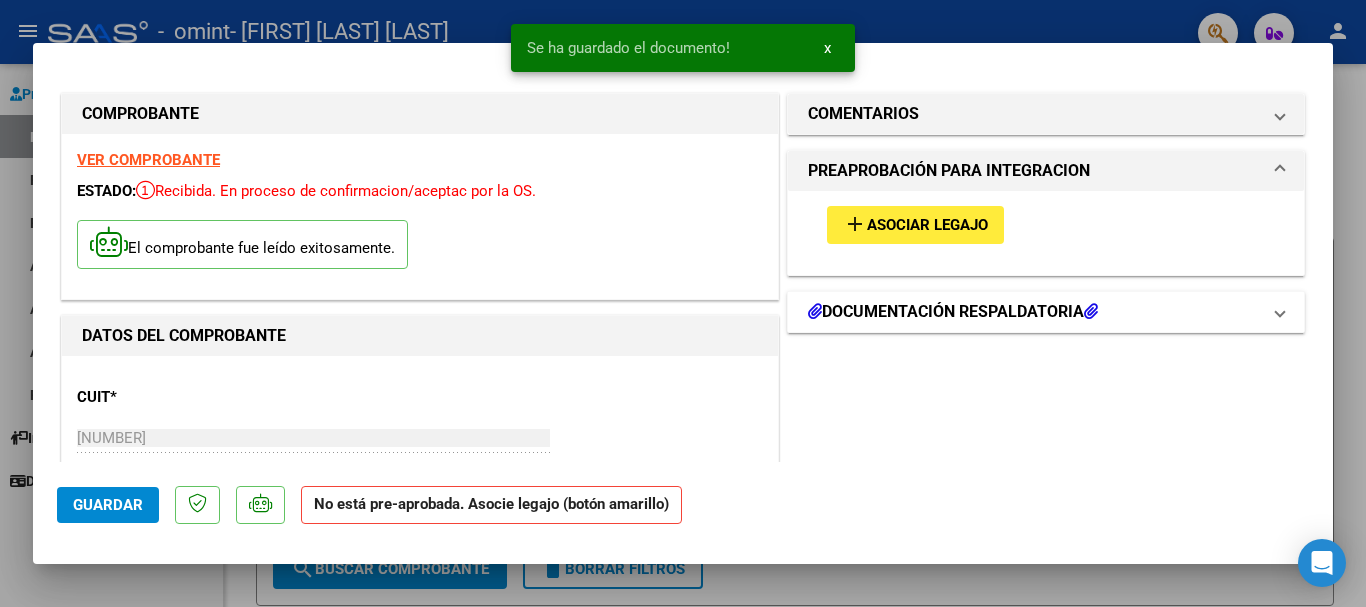 click on "DOCUMENTACIÓN RESPALDATORIA" at bounding box center (953, 312) 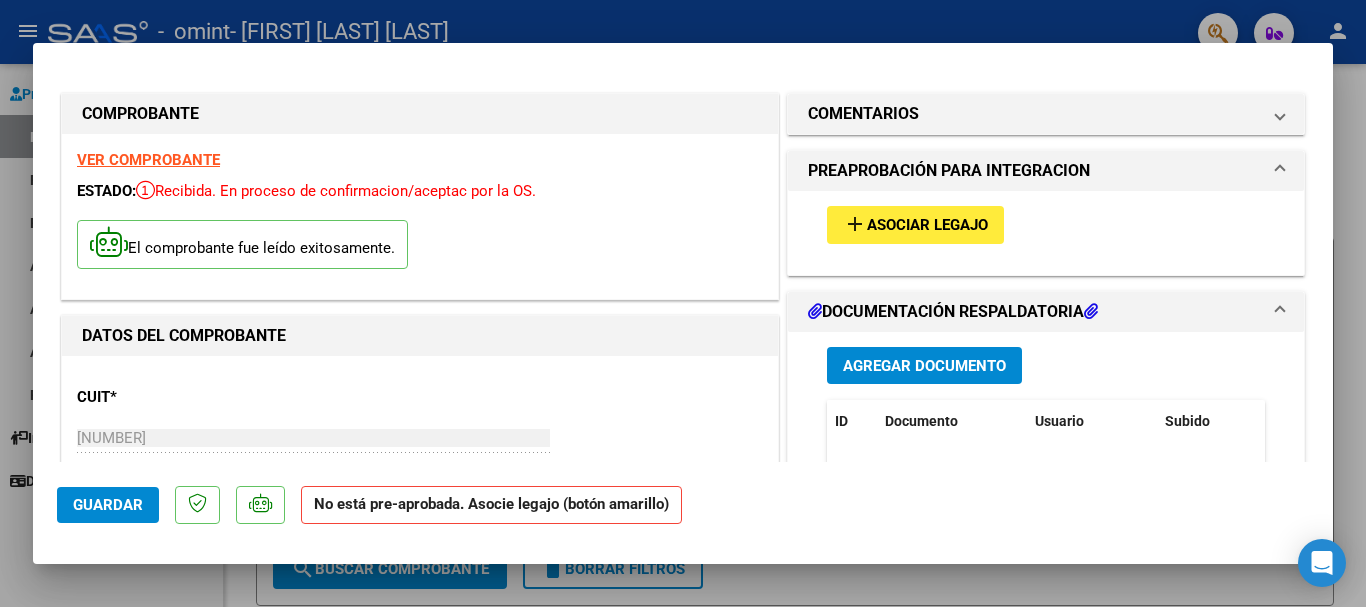 click on "Agregar Documento" at bounding box center [924, 366] 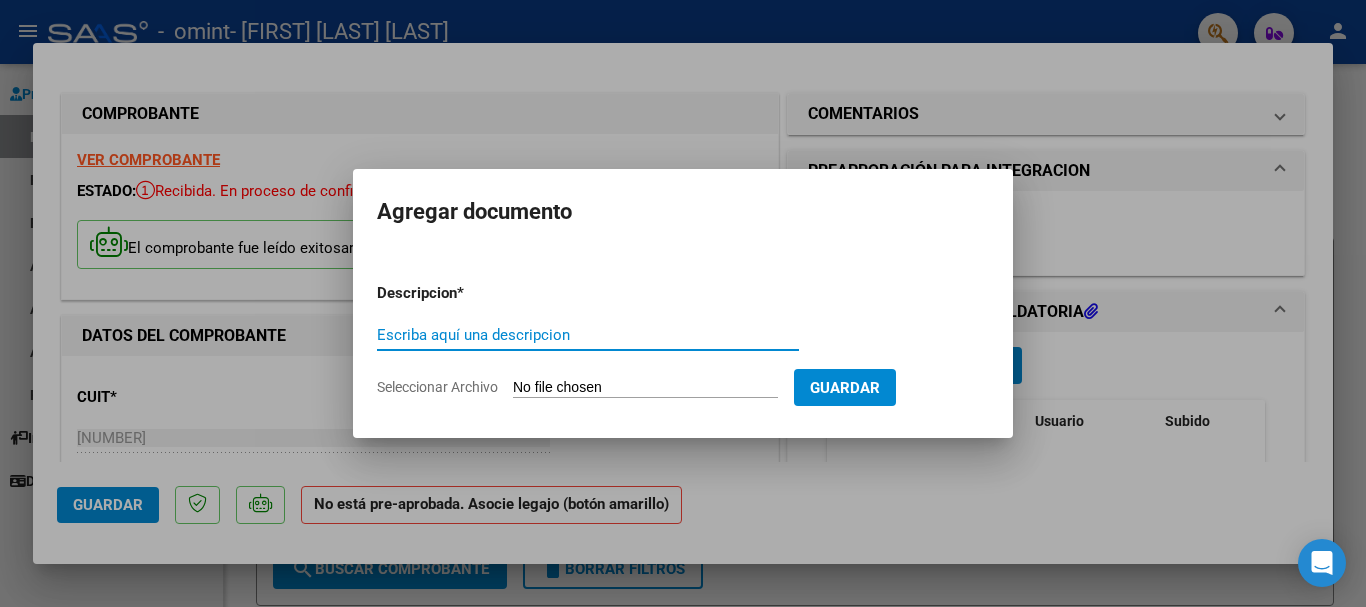 click on "Escriba aquí una descripcion" at bounding box center [588, 335] 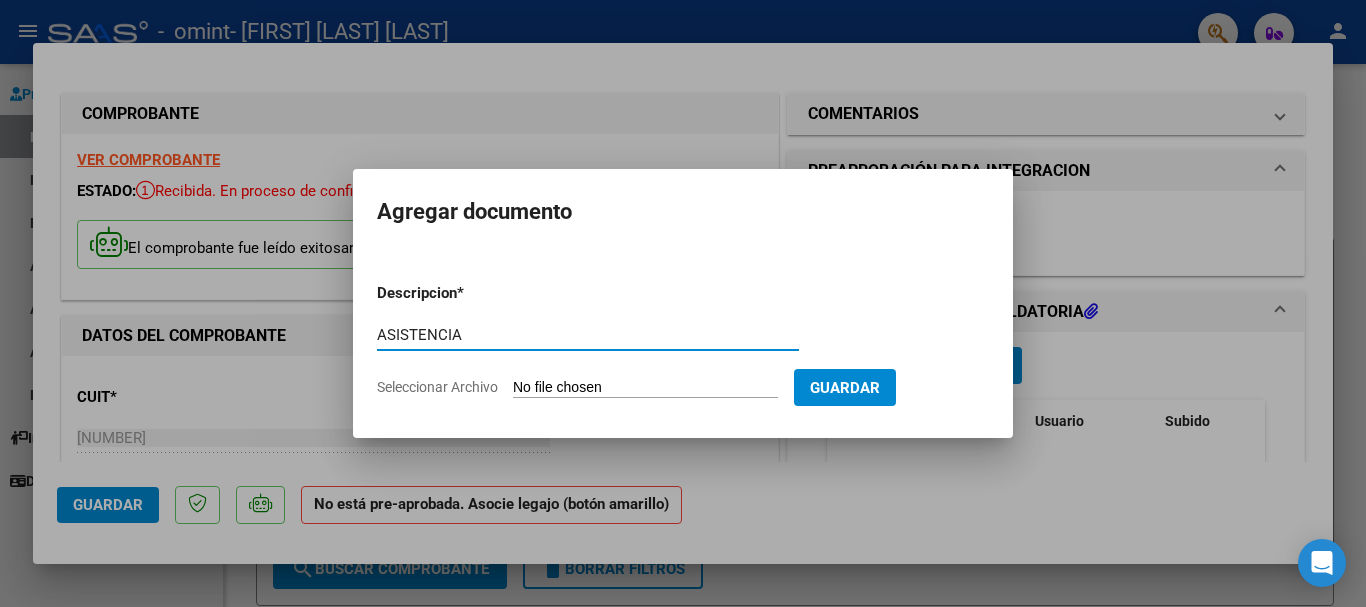 type on "ASISTENCIA" 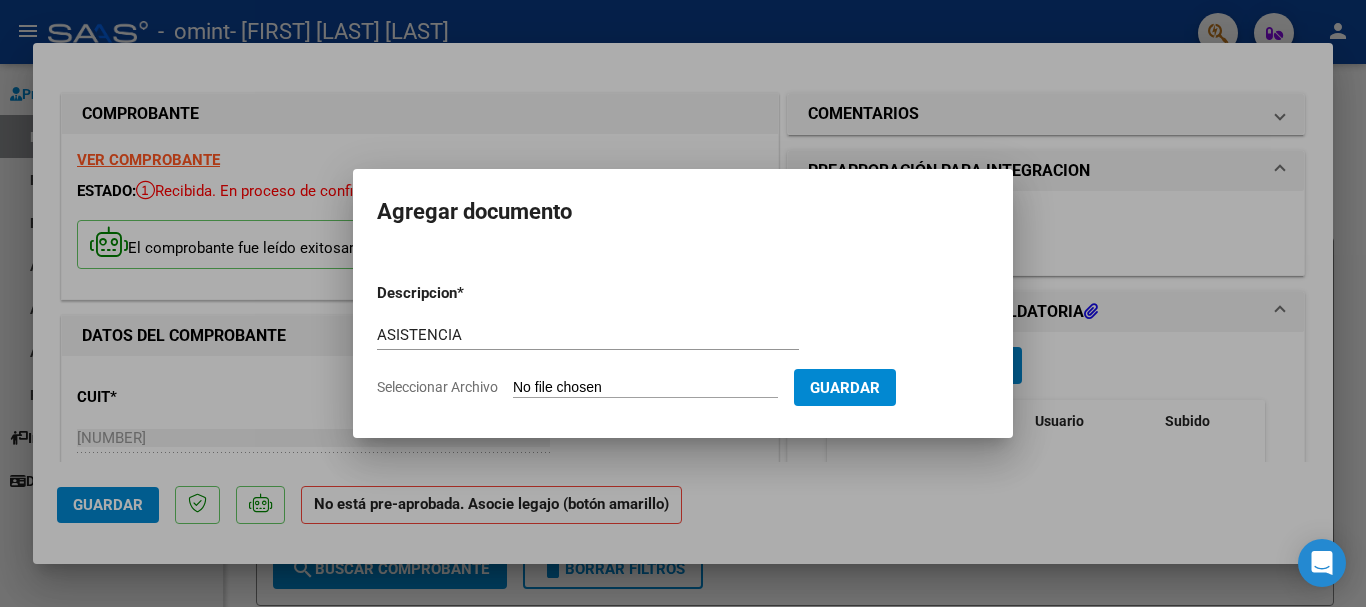 click on "Seleccionar Archivo" at bounding box center [645, 388] 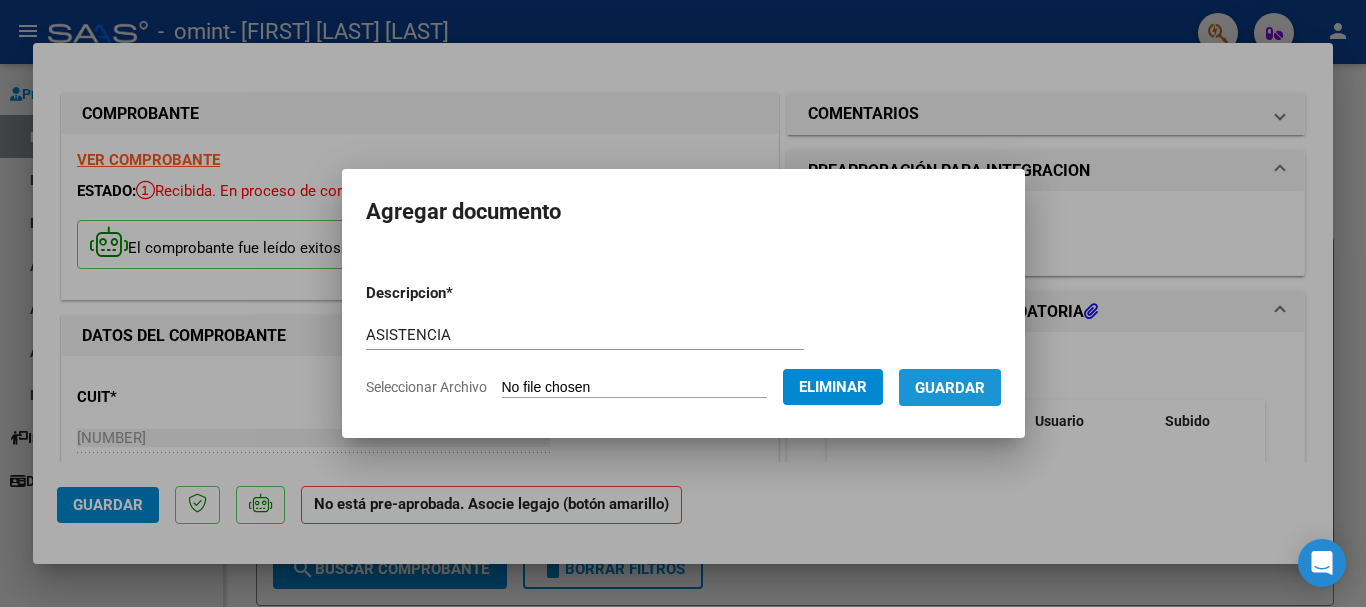 click on "Guardar" at bounding box center [950, 388] 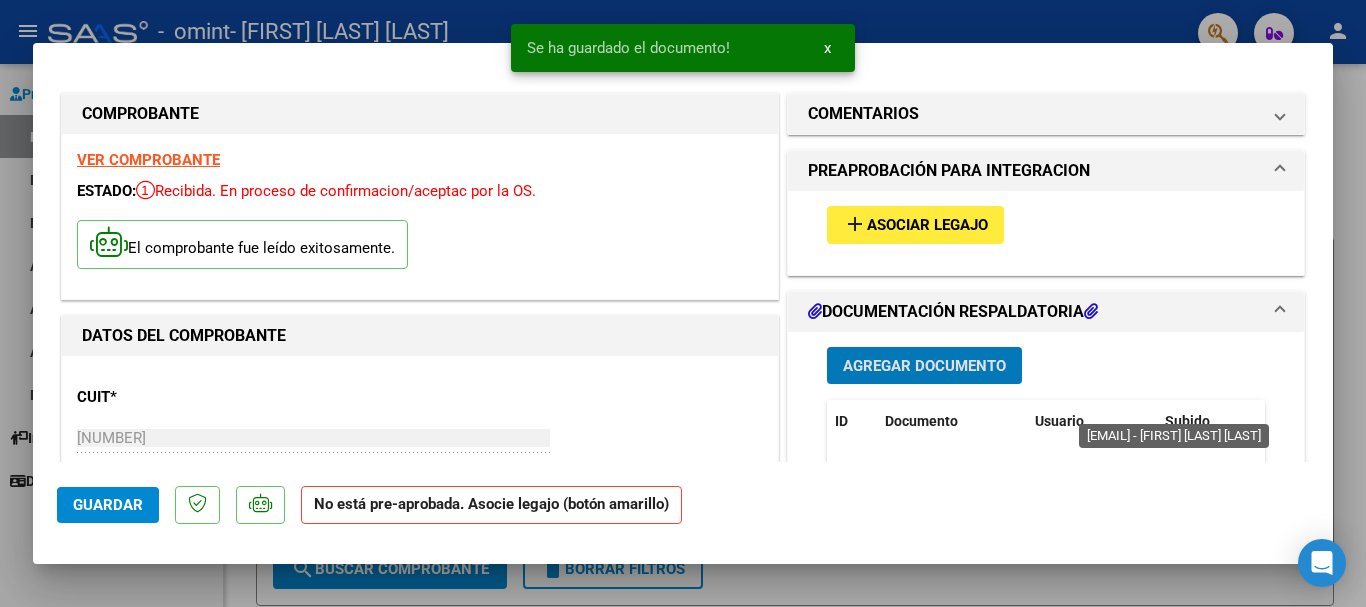 scroll, scrollTop: 100, scrollLeft: 0, axis: vertical 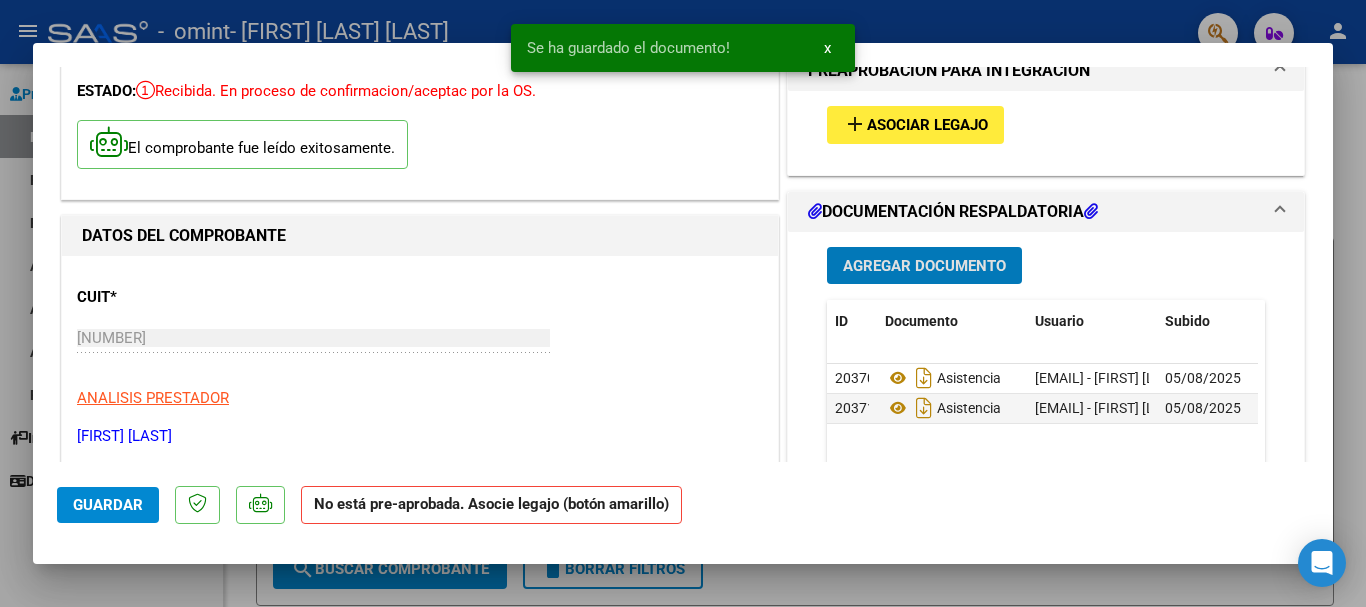 click on "Agregar Documento" at bounding box center (924, 266) 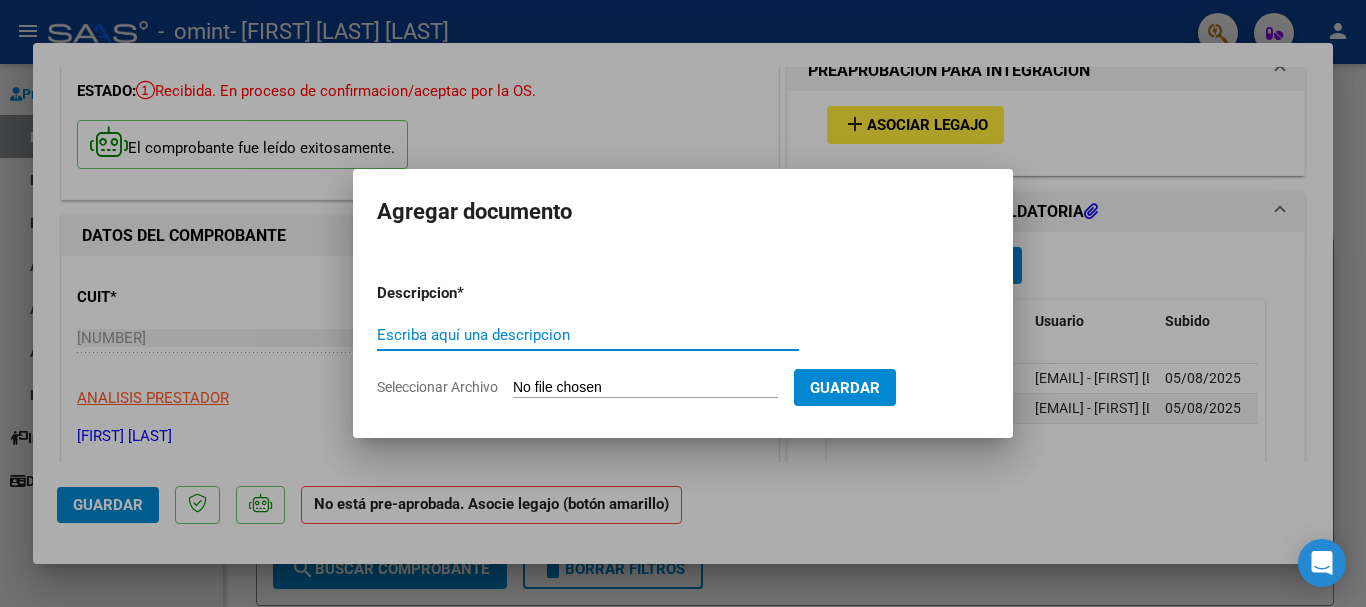 click on "Escriba aquí una descripcion" at bounding box center (588, 335) 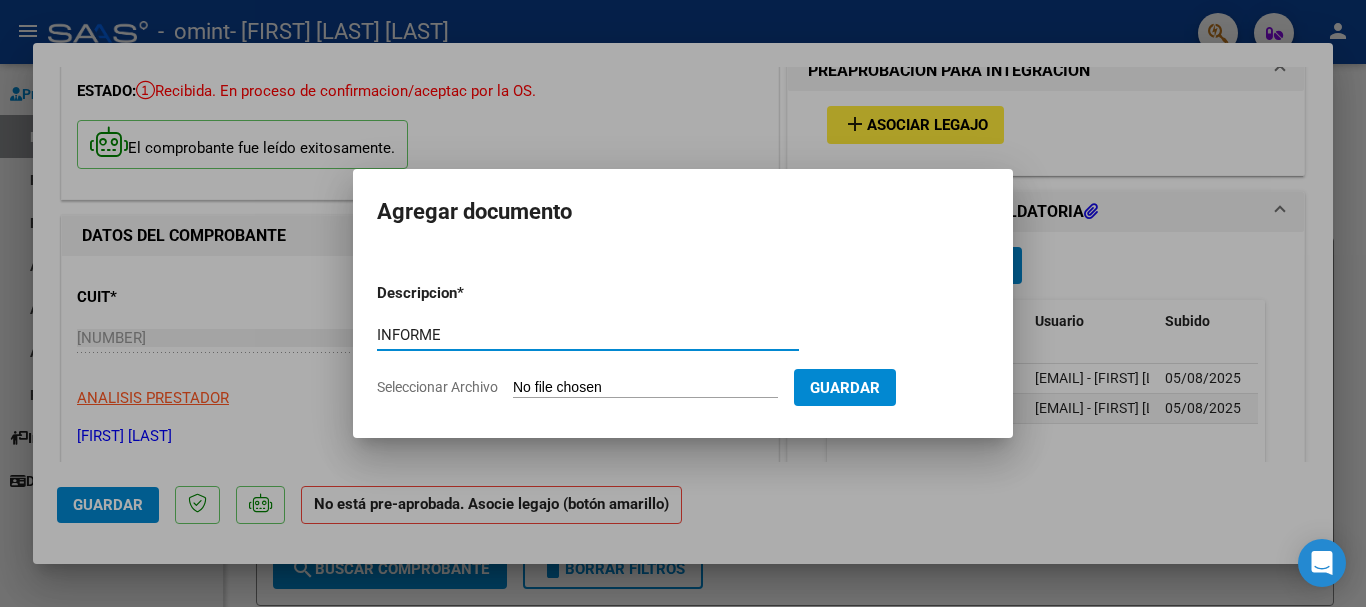 type on "INFORME" 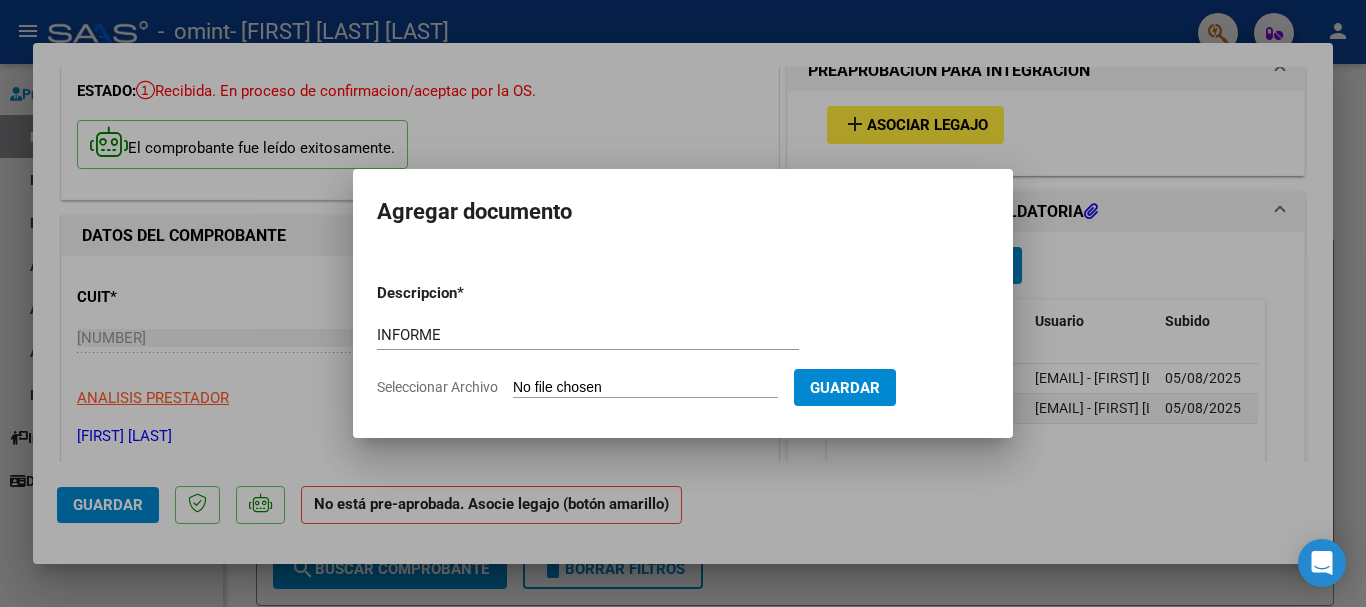 click on "Seleccionar Archivo" at bounding box center (645, 388) 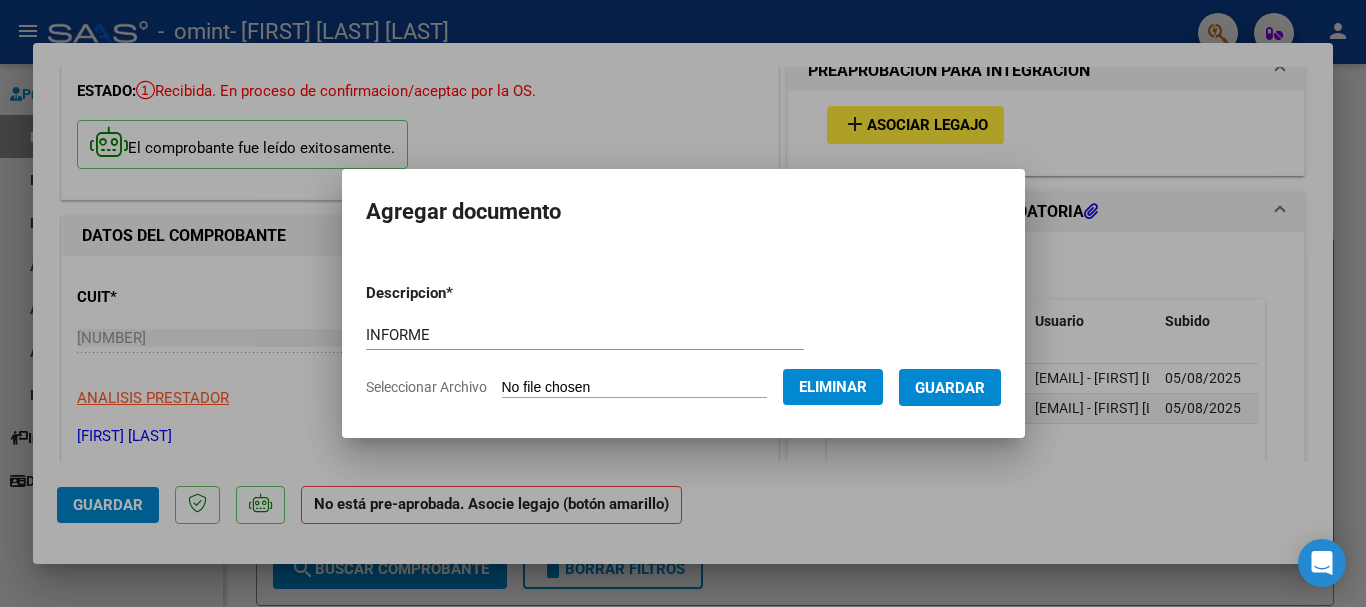 click on "Guardar" at bounding box center [950, 388] 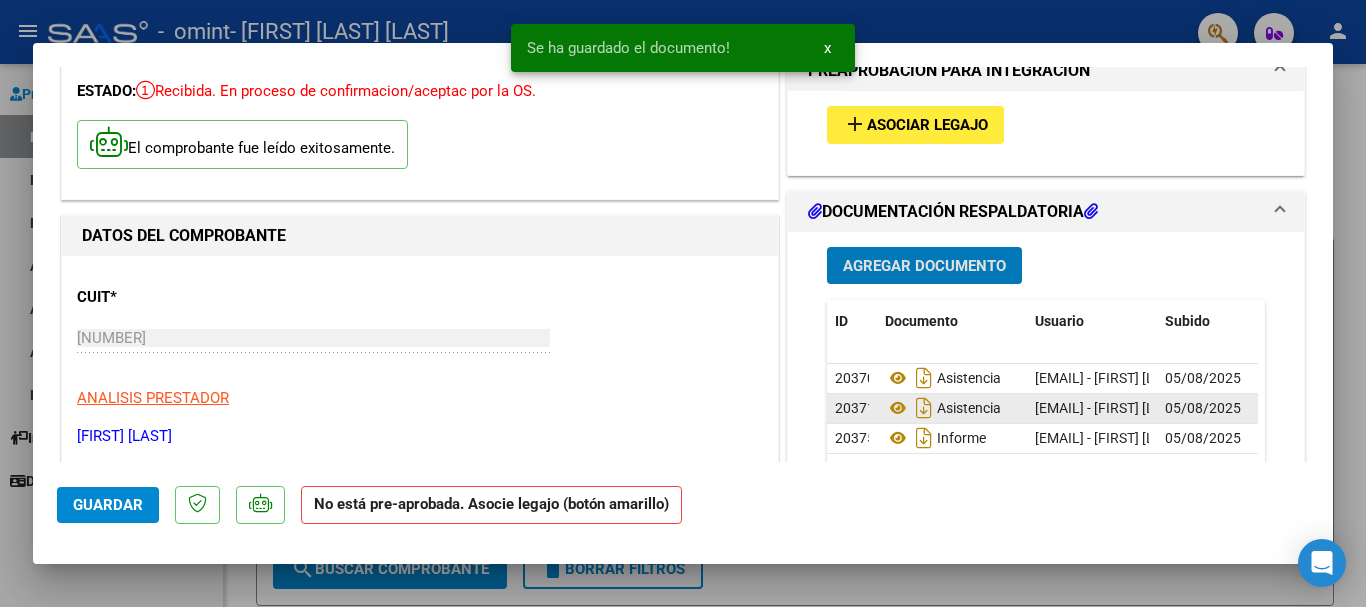 scroll, scrollTop: 300, scrollLeft: 0, axis: vertical 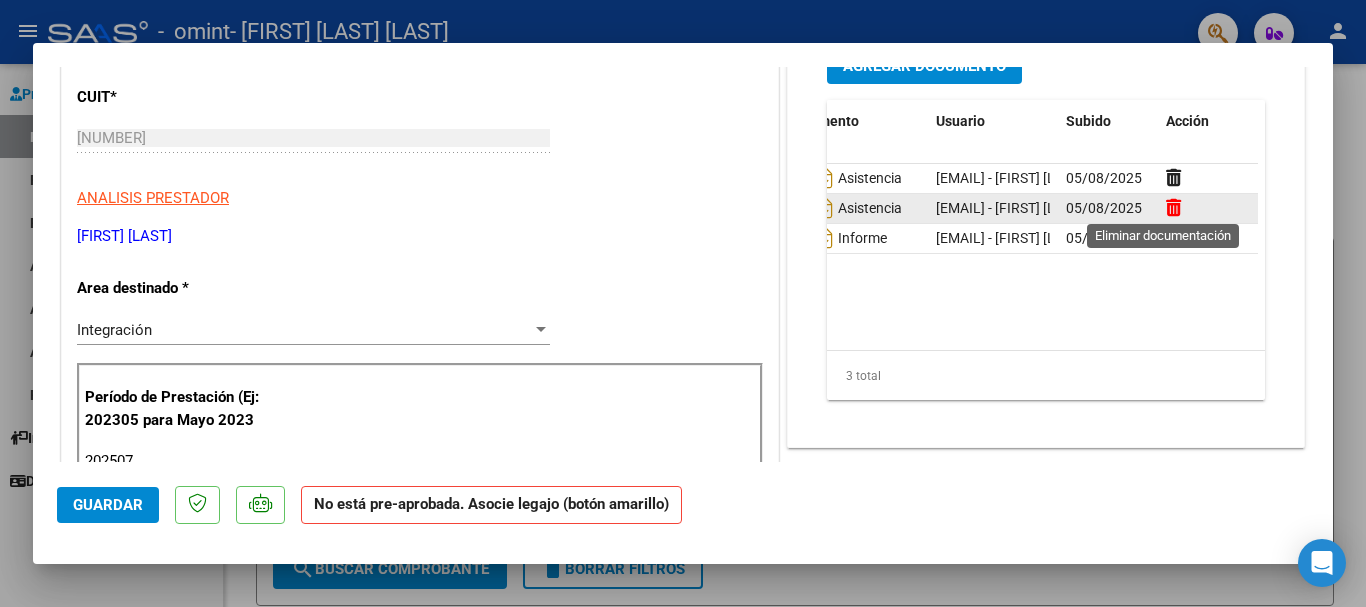 click 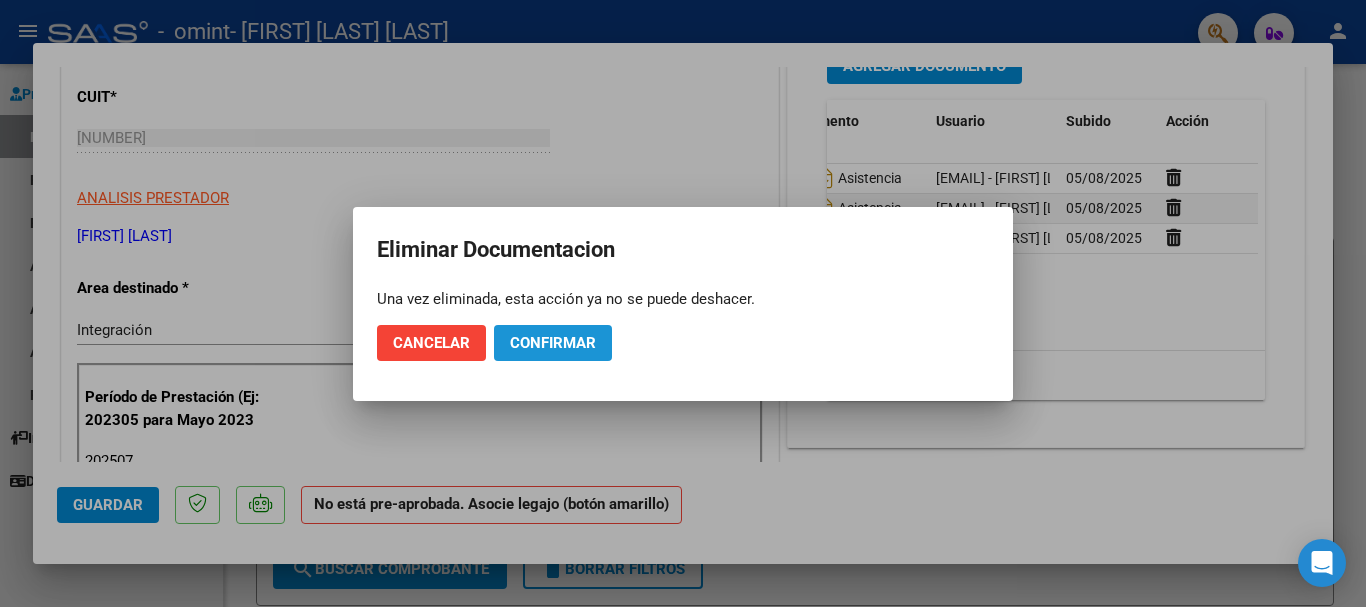 click on "Confirmar" 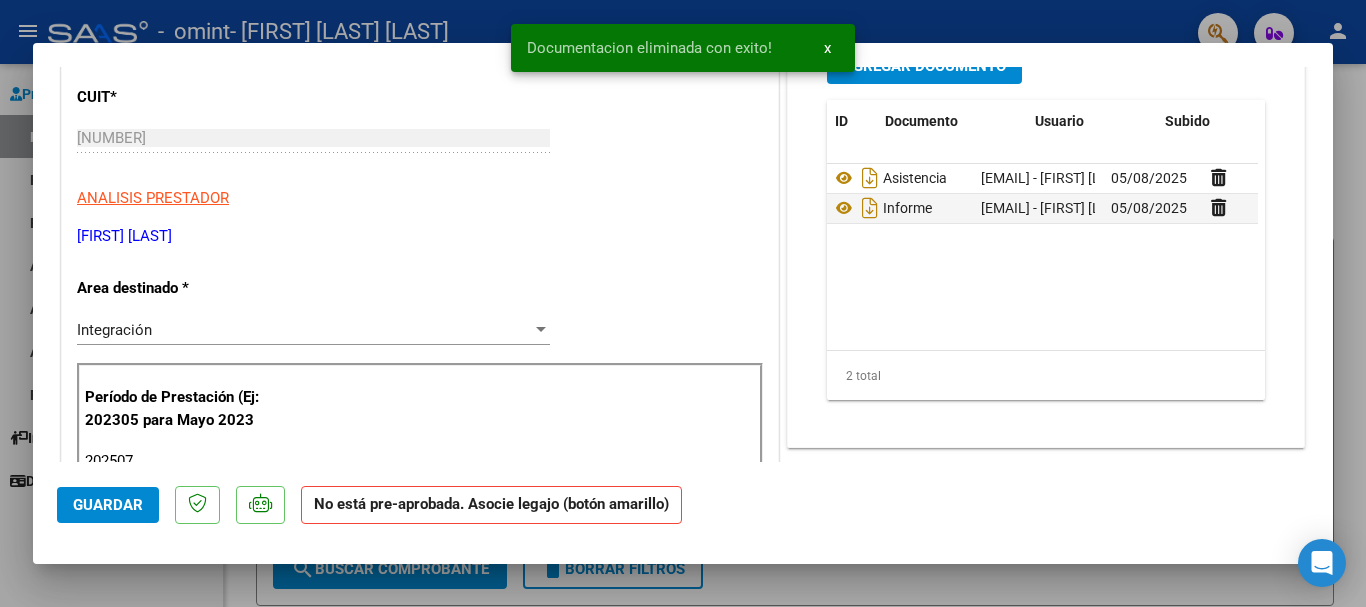scroll, scrollTop: 0, scrollLeft: 0, axis: both 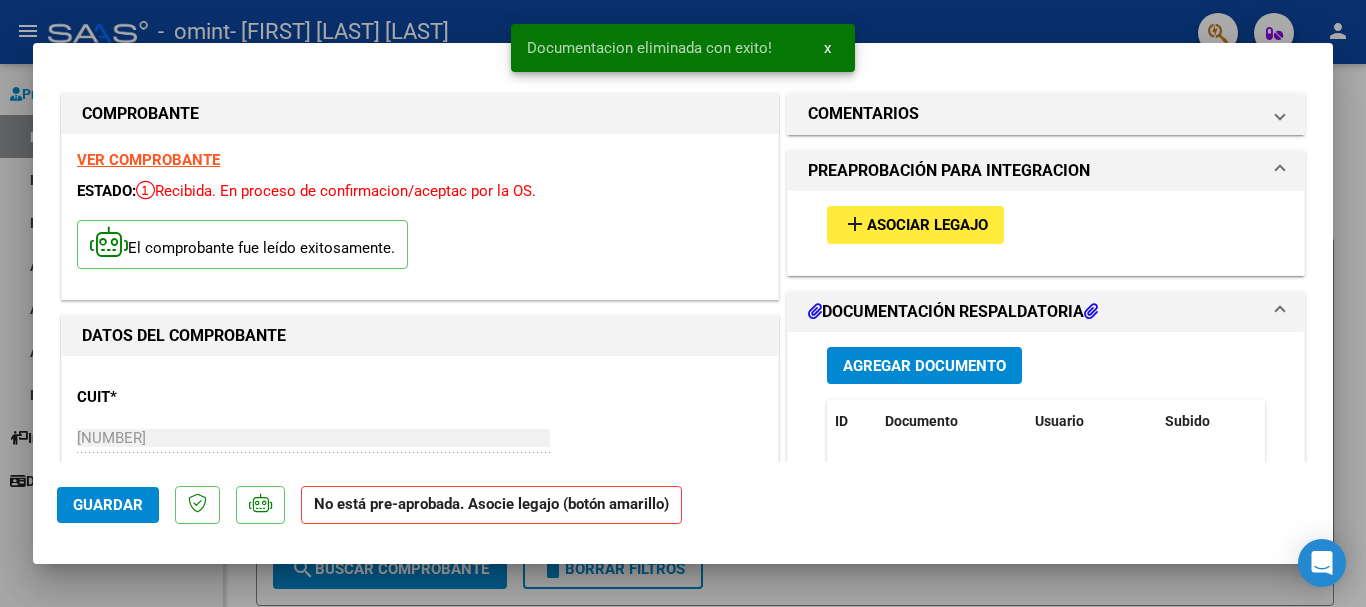 click on "add Asociar Legajo" at bounding box center [915, 224] 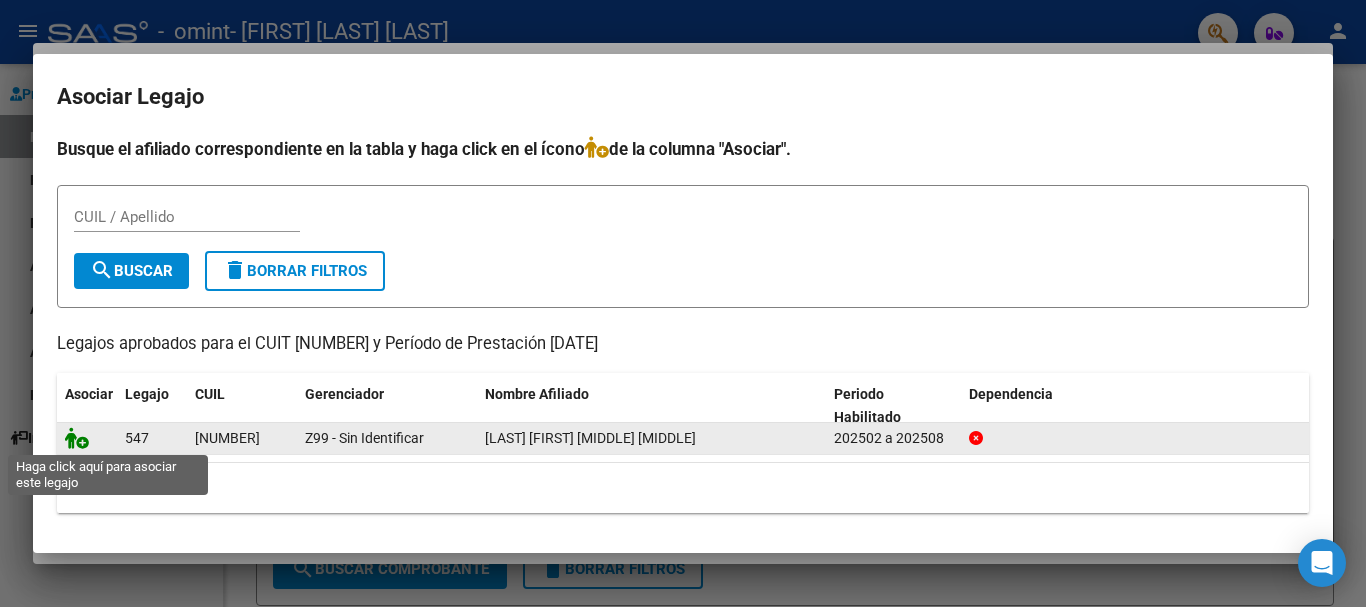 click 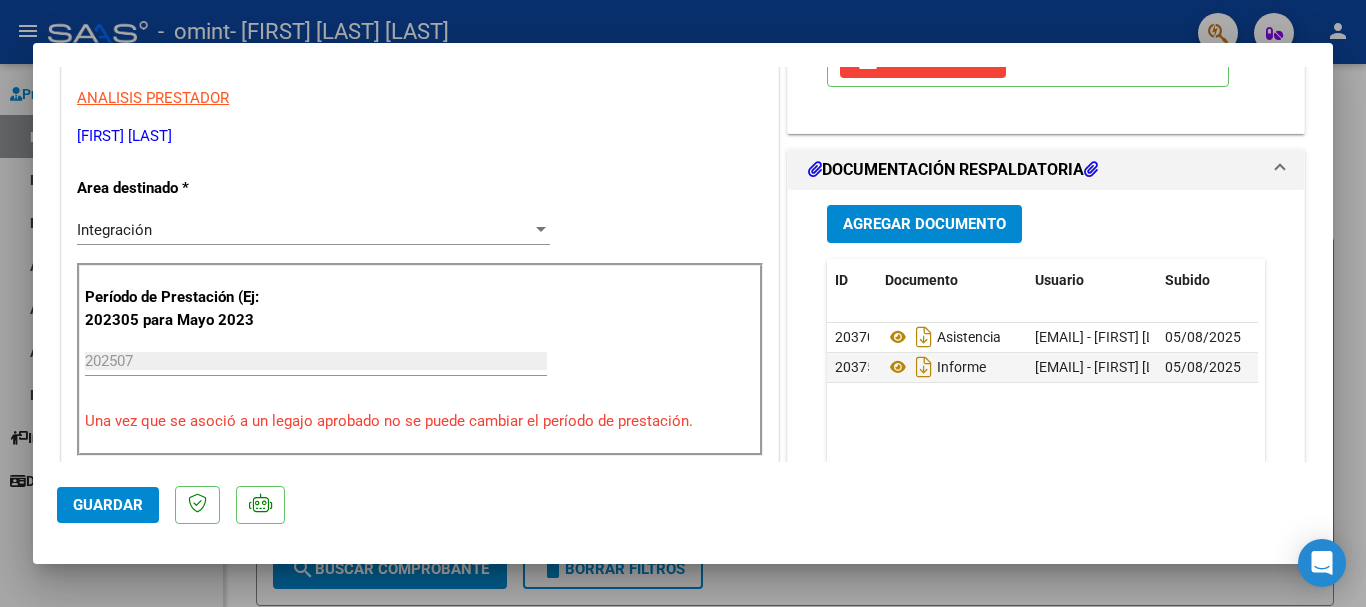 scroll, scrollTop: 700, scrollLeft: 0, axis: vertical 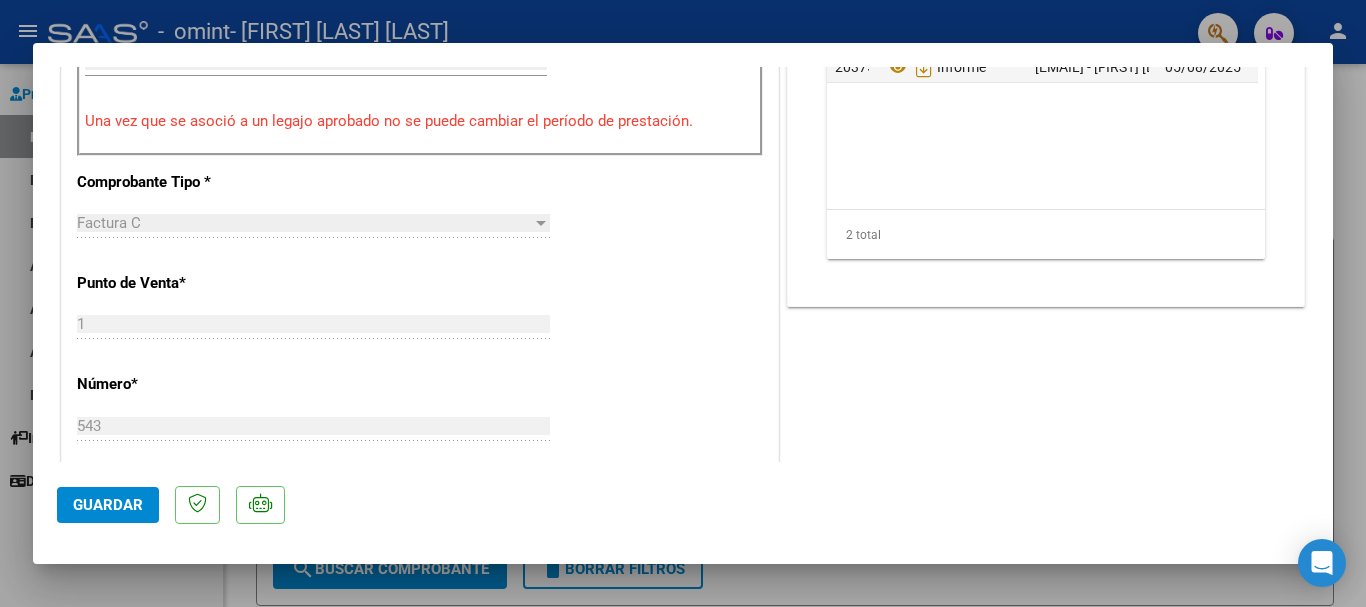 click on "Guardar" 